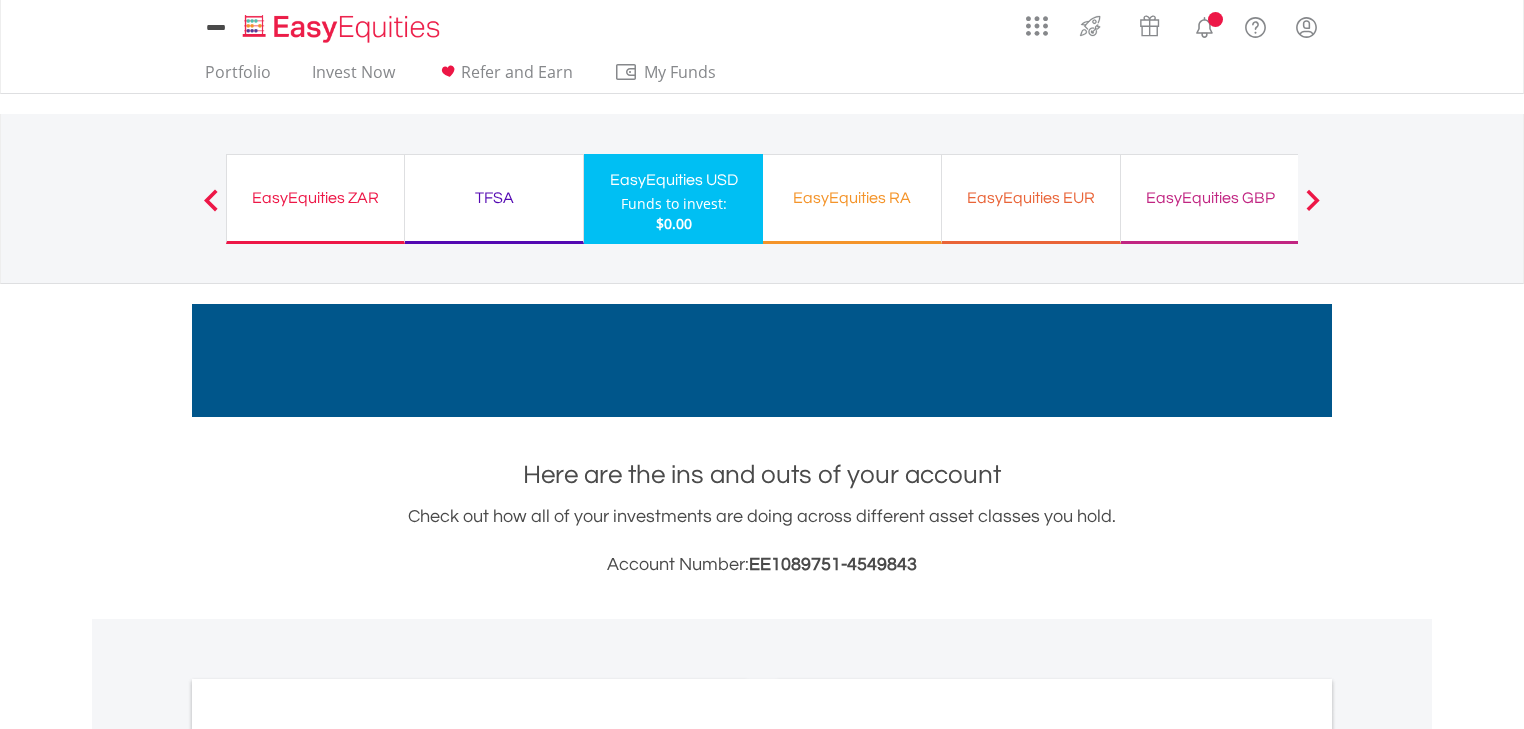 scroll, scrollTop: 0, scrollLeft: 0, axis: both 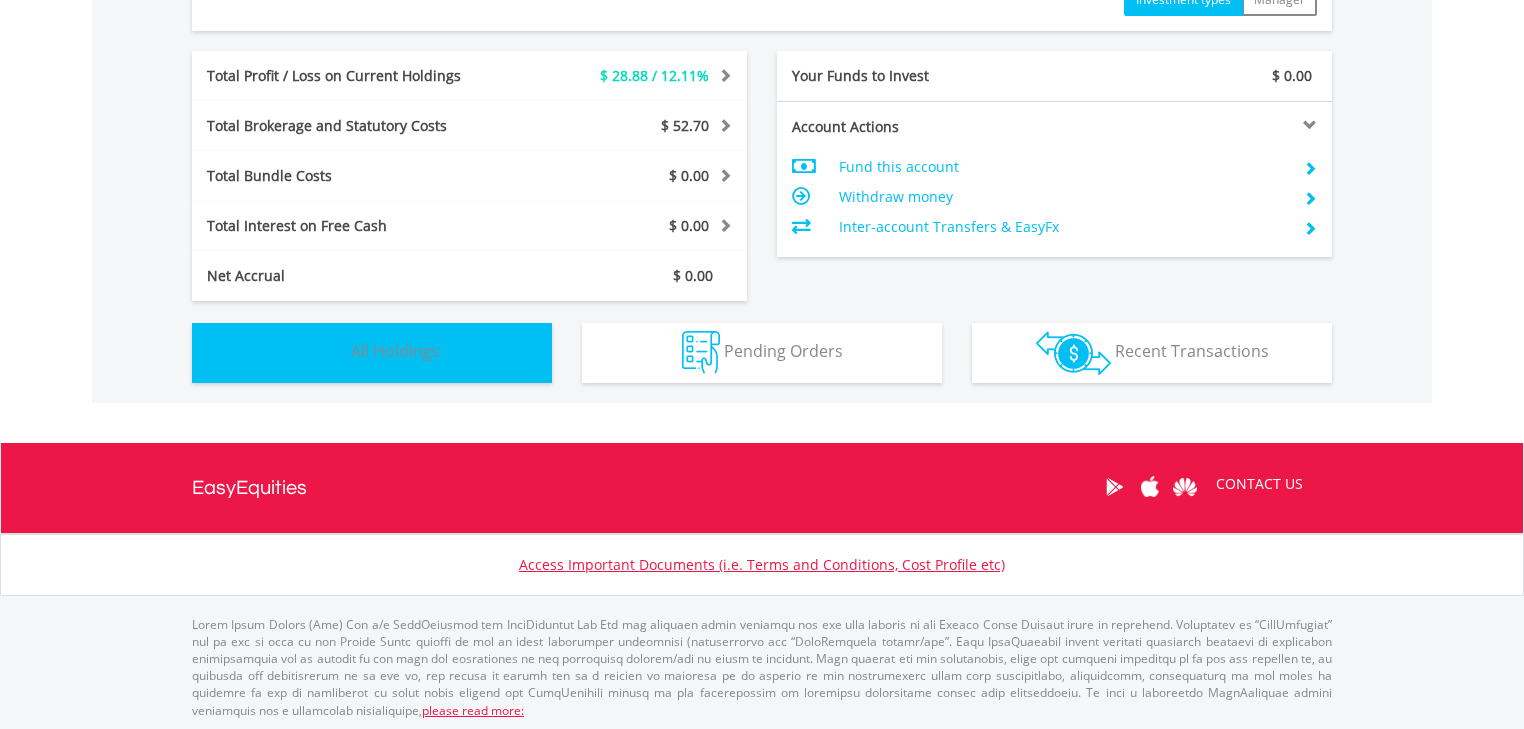 click on "Holdings
All Holdings" at bounding box center [372, 353] 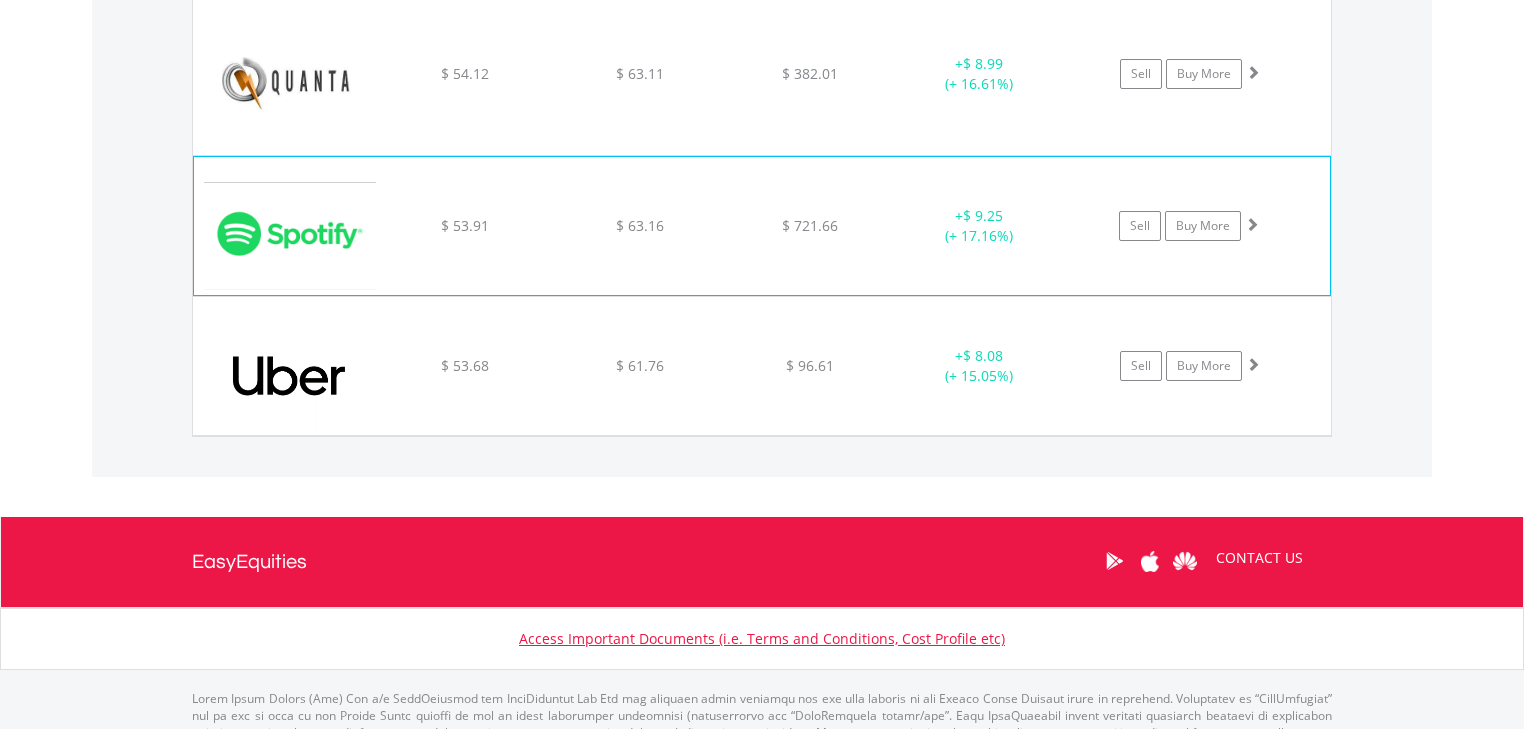 scroll, scrollTop: 1841, scrollLeft: 0, axis: vertical 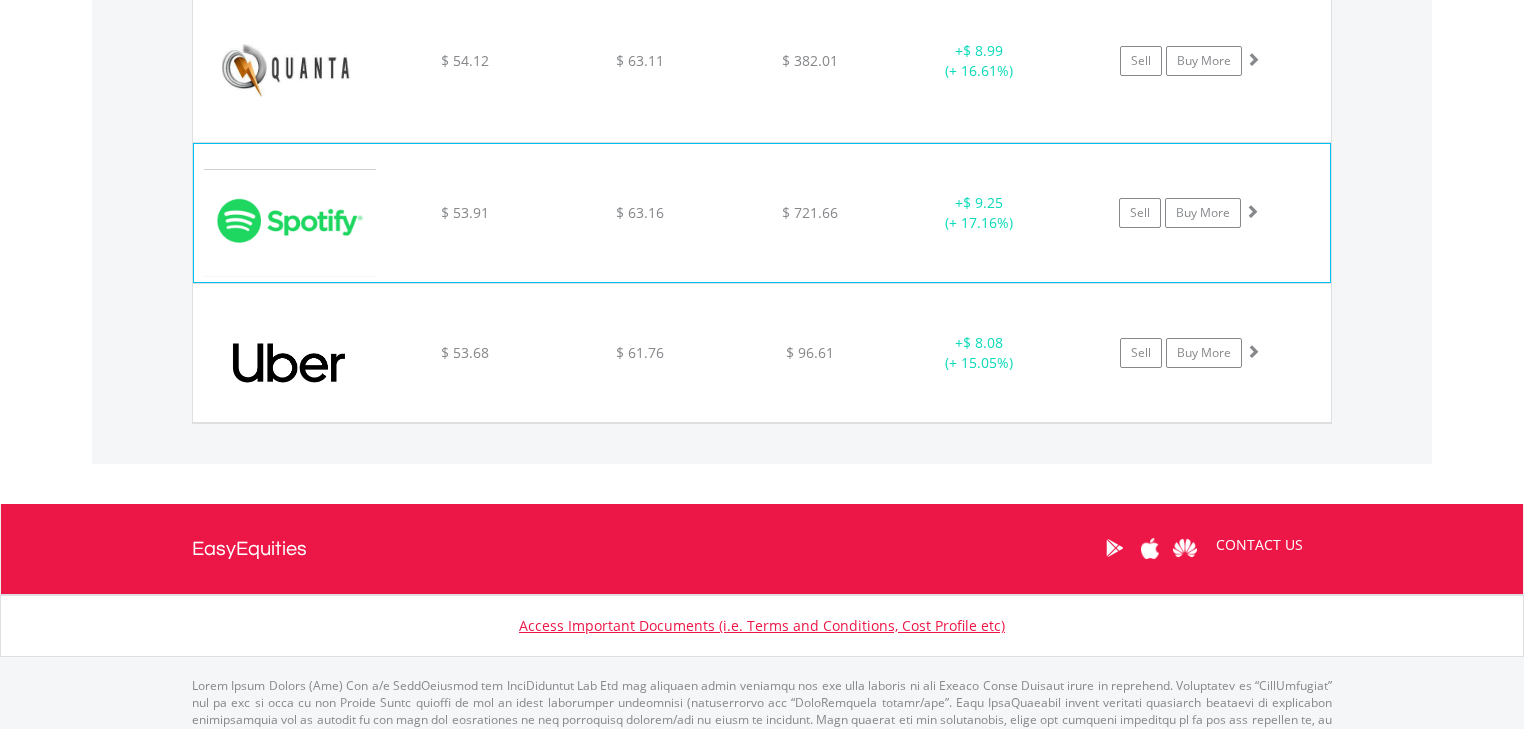 click on "﻿
Spotify Technology SA
$ 53.91
$ 63.16
$ 721.66
+  $ 9.25 (+ 17.16%)
Sell
Buy More" at bounding box center [762, -231] 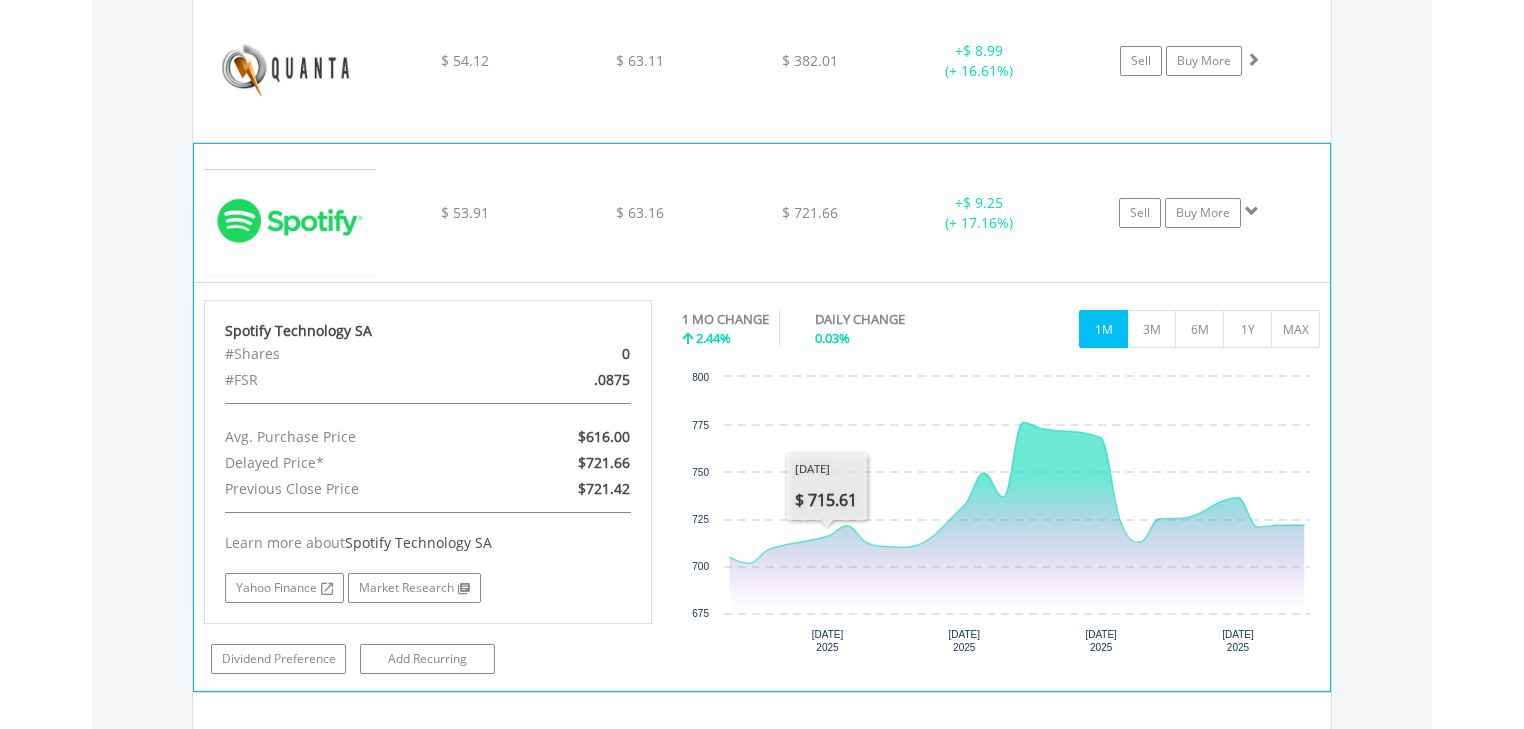 click on "﻿
Spotify Technology SA
$ 53.91
$ 63.16
$ 721.66
+  $ 9.25 (+ 17.16%)
Sell
Buy More" at bounding box center (762, -231) 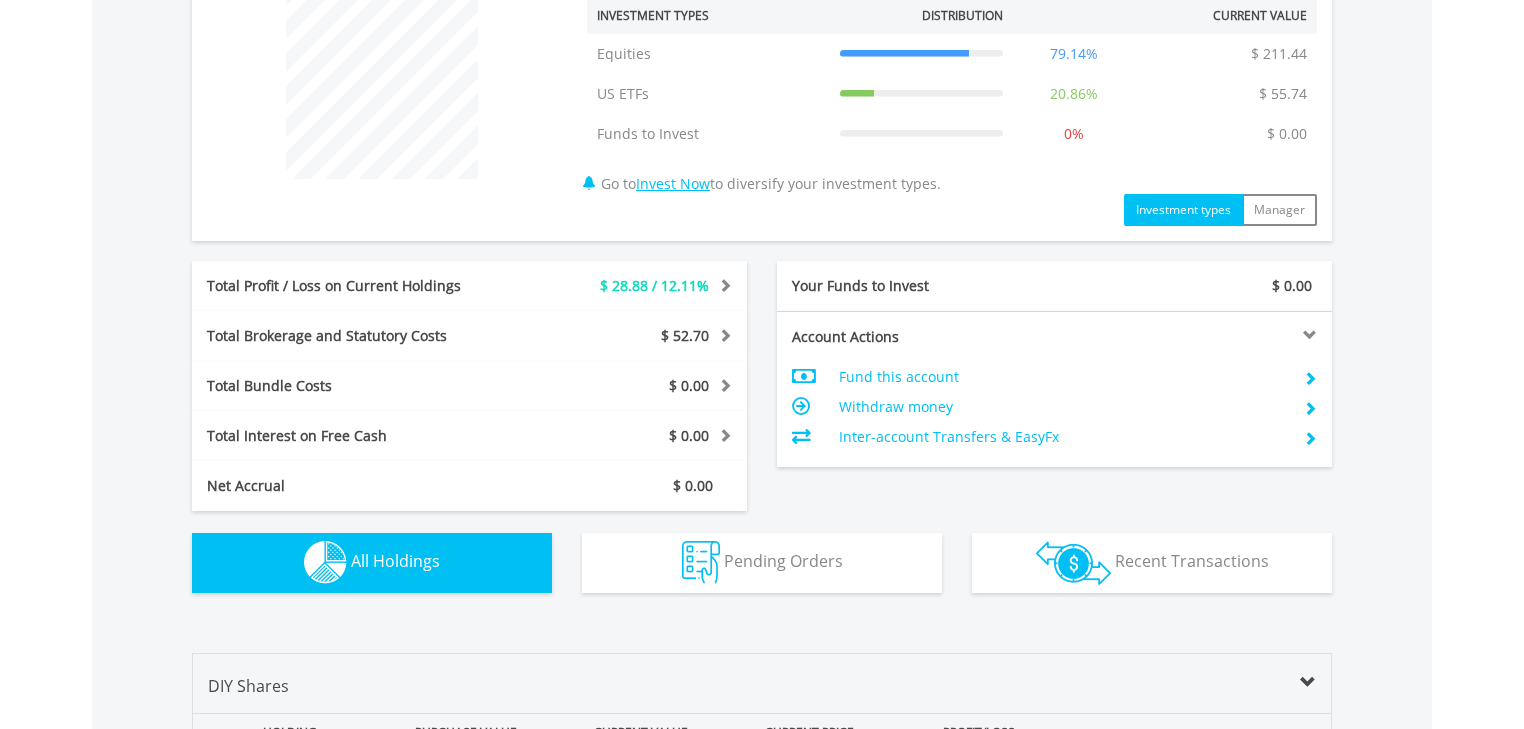 scroll, scrollTop: 801, scrollLeft: 0, axis: vertical 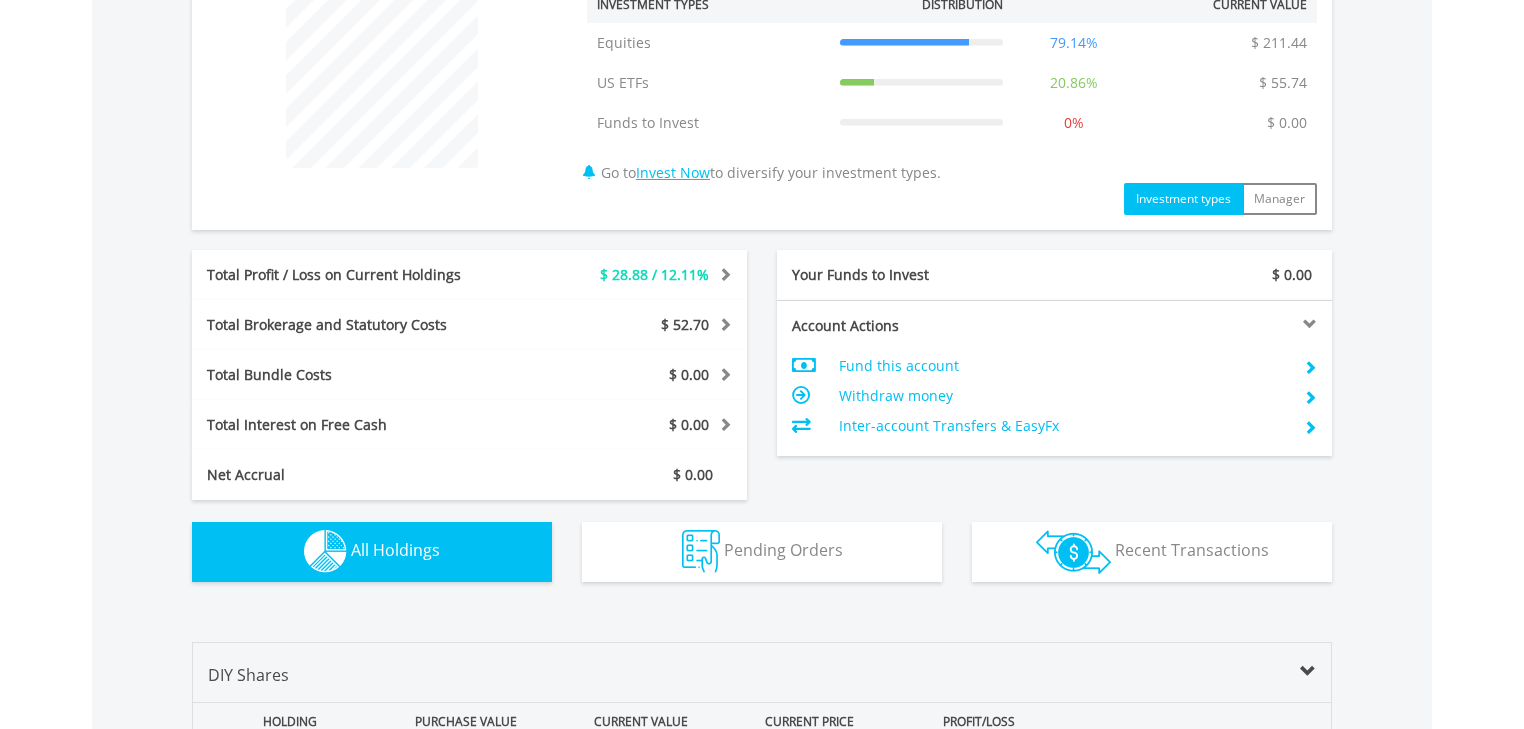 click on "Holdings
All Holdings" at bounding box center [372, 552] 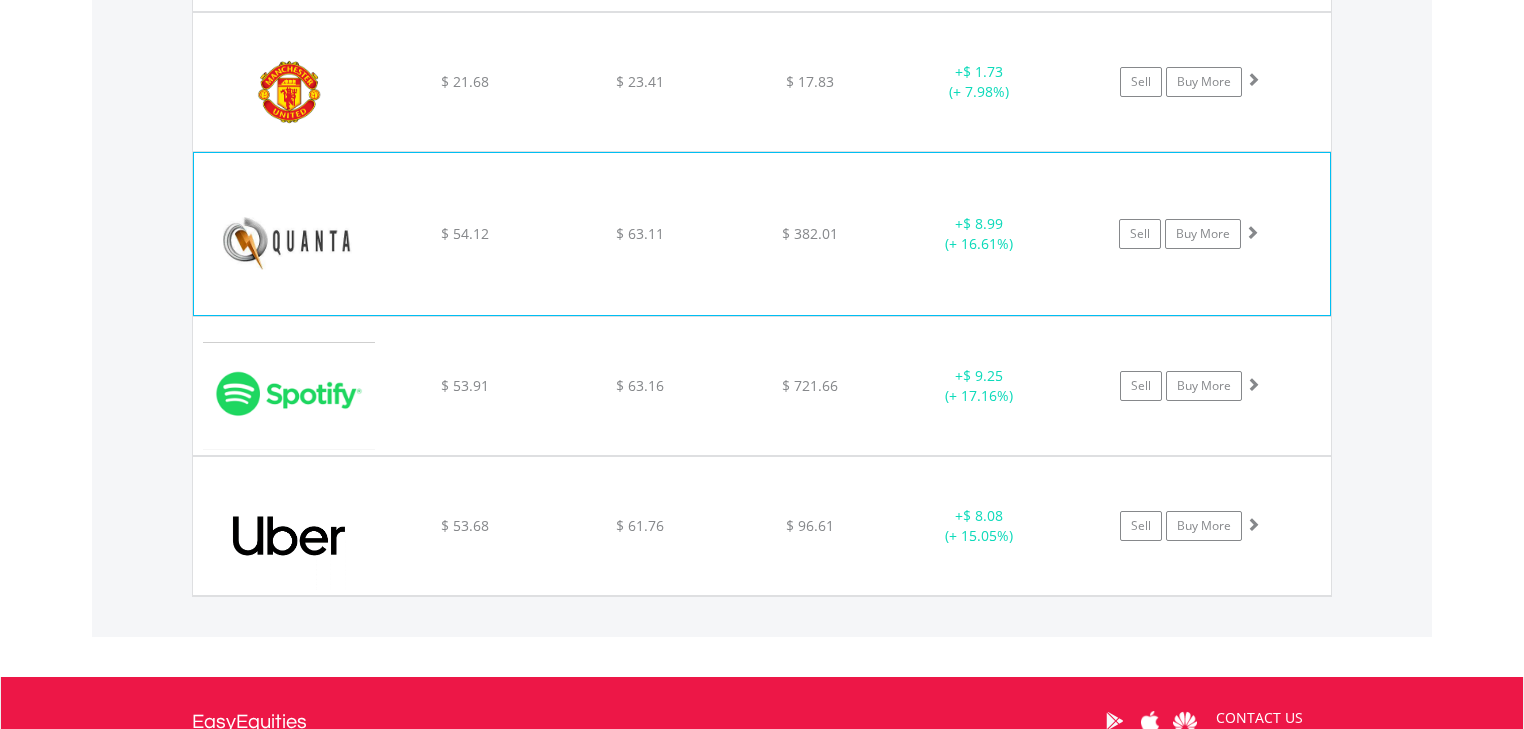 scroll, scrollTop: 1681, scrollLeft: 0, axis: vertical 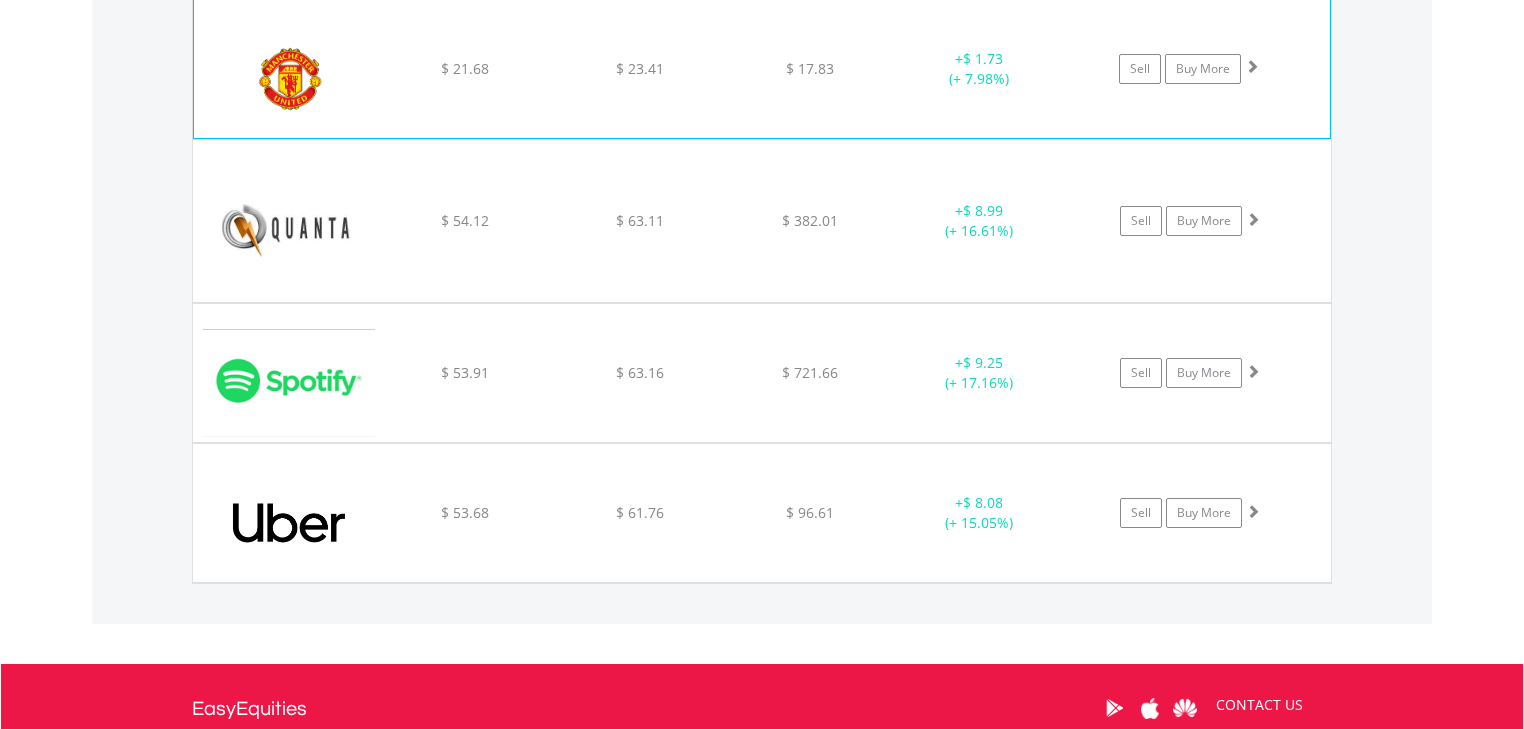 click on "﻿
Manchester United Plc
$ 21.68
$ 23.41
$ 17.83
+  $ 1.73 (+ 7.98%)
Sell
Buy More" at bounding box center (762, -71) 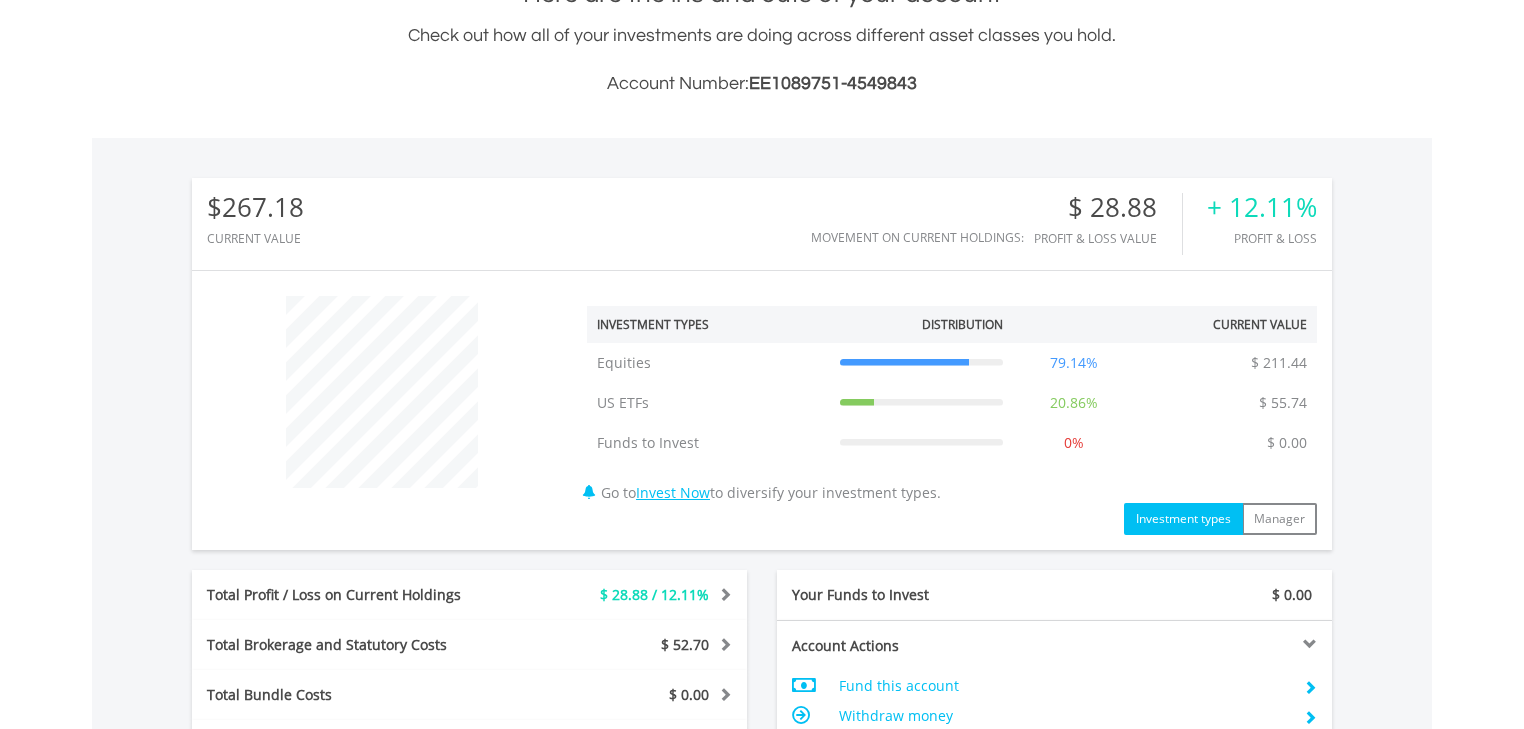 scroll, scrollTop: 0, scrollLeft: 0, axis: both 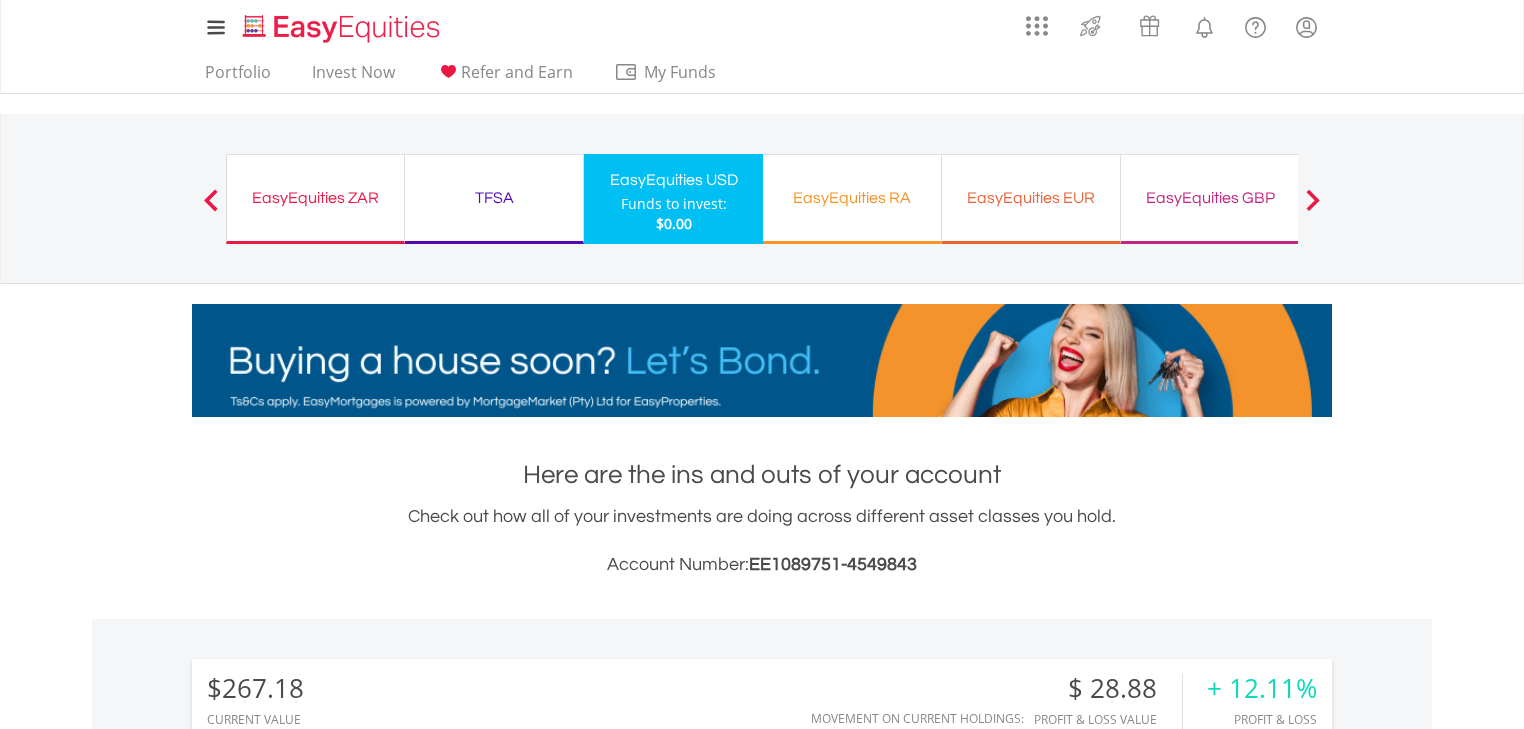 click on "TFSA" at bounding box center [494, 198] 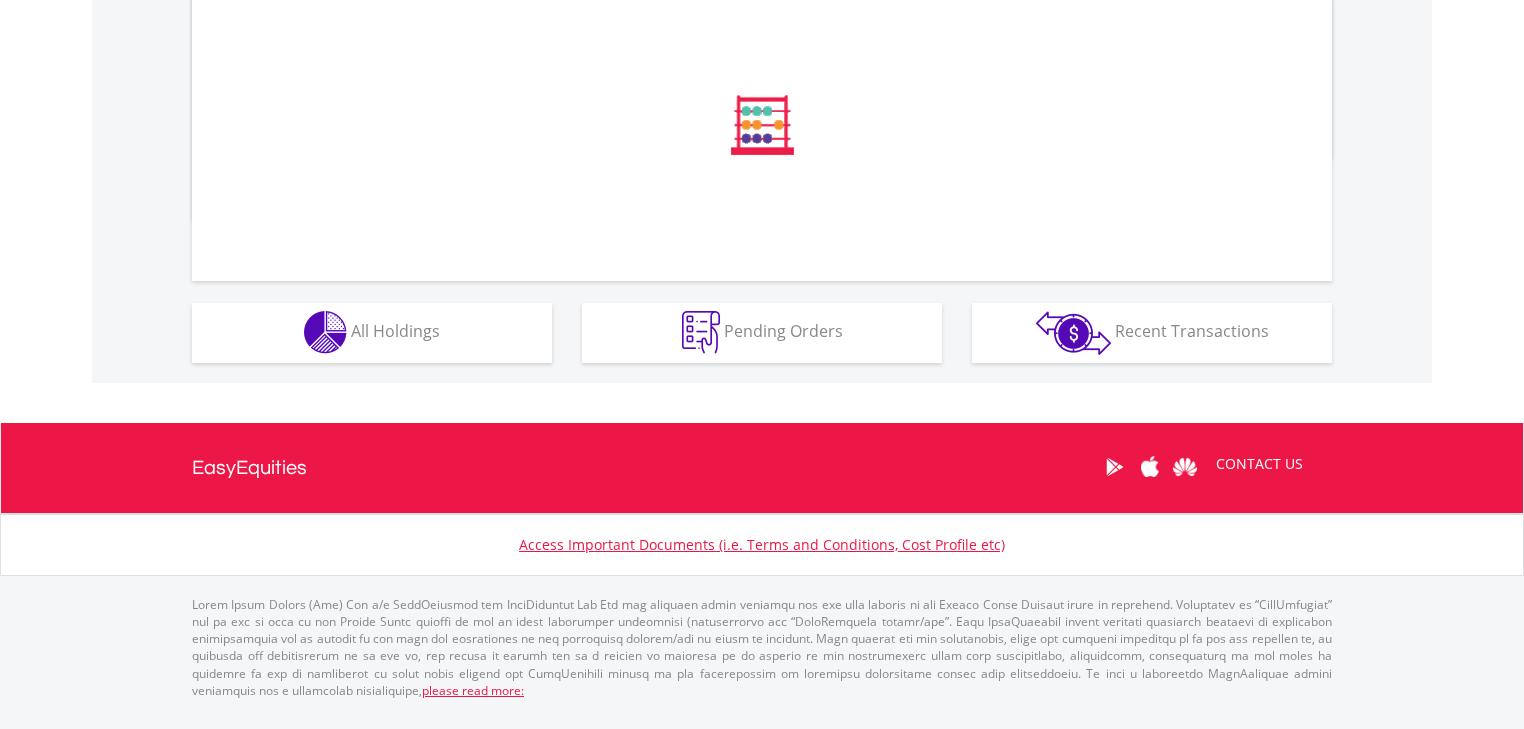 scroll, scrollTop: 1040, scrollLeft: 0, axis: vertical 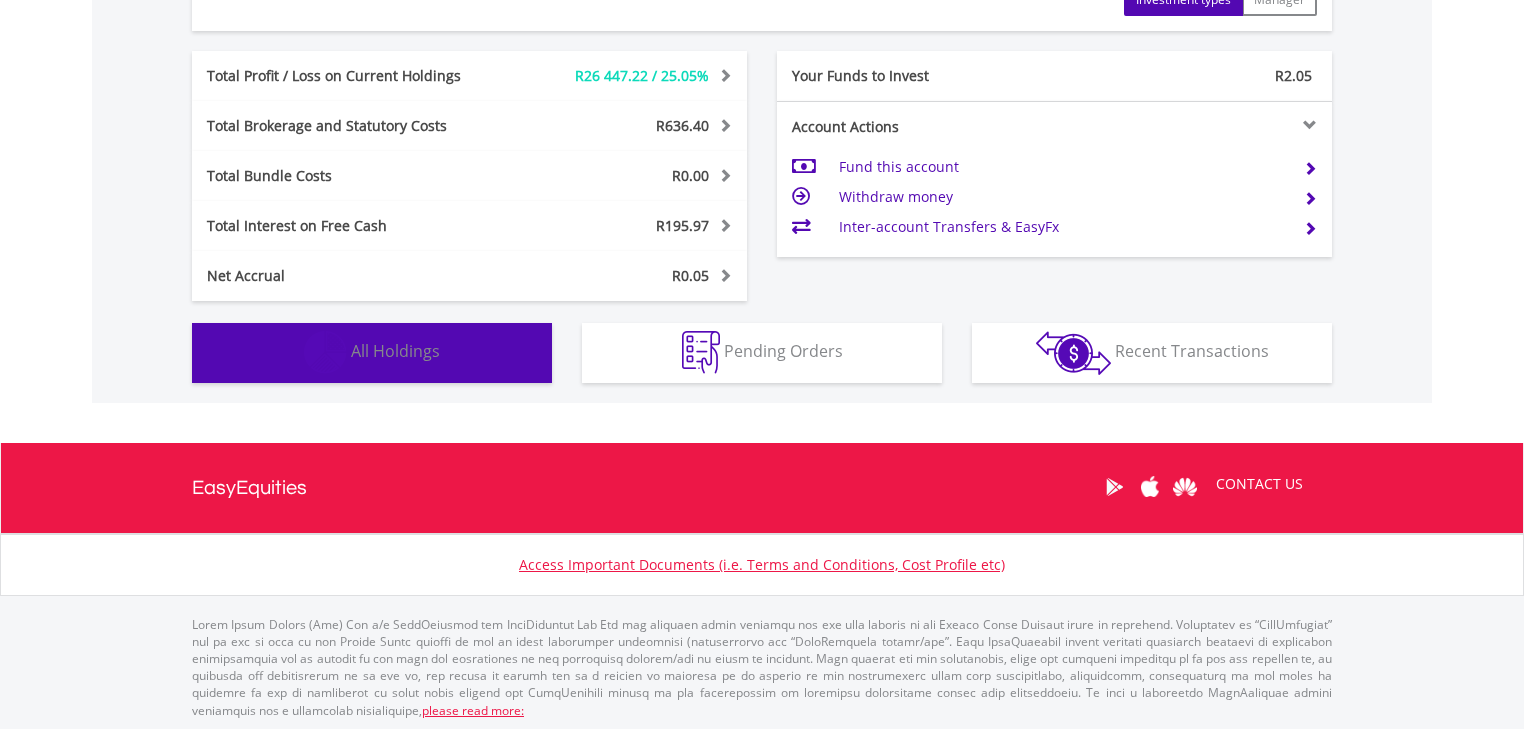 click on "Holdings
All Holdings" at bounding box center (372, 353) 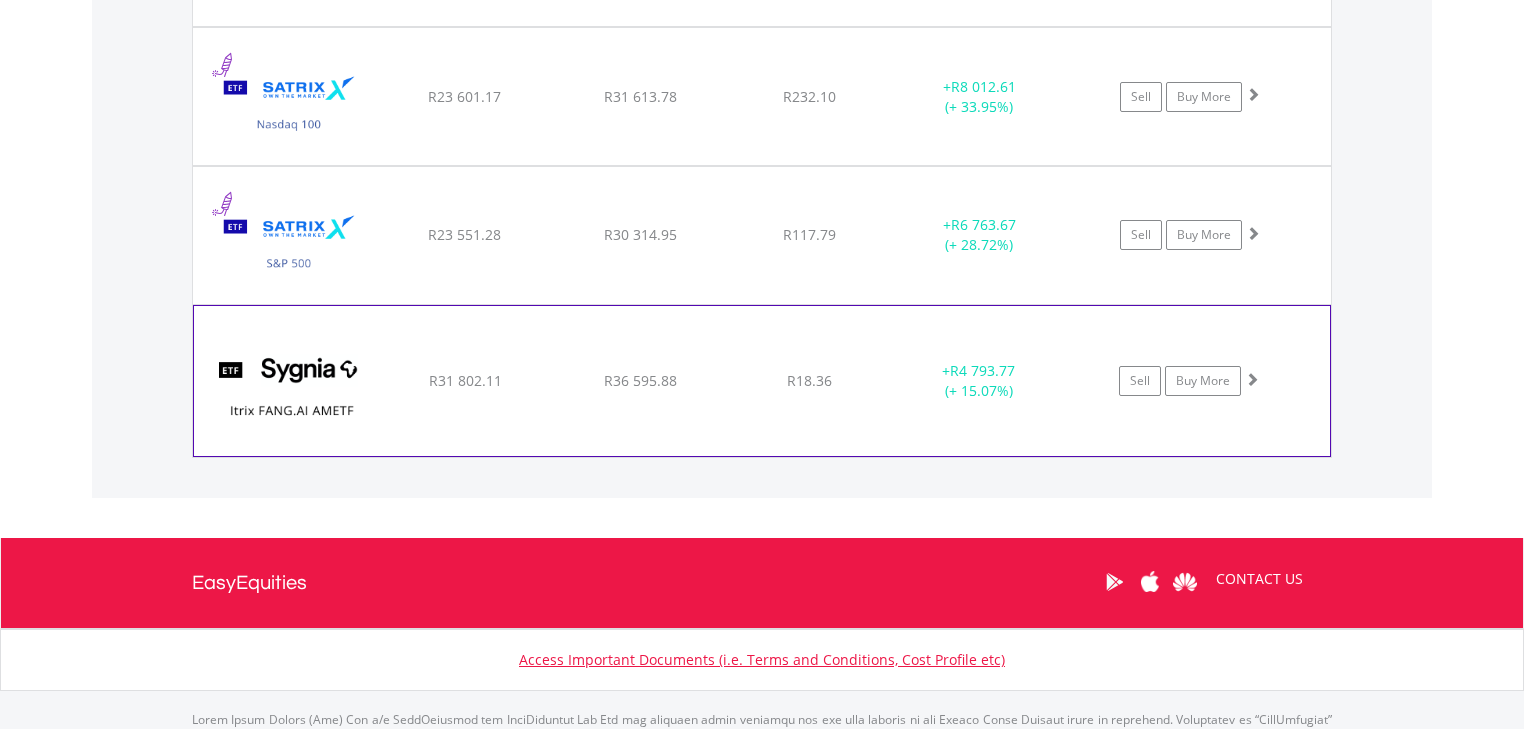 scroll, scrollTop: 1604, scrollLeft: 0, axis: vertical 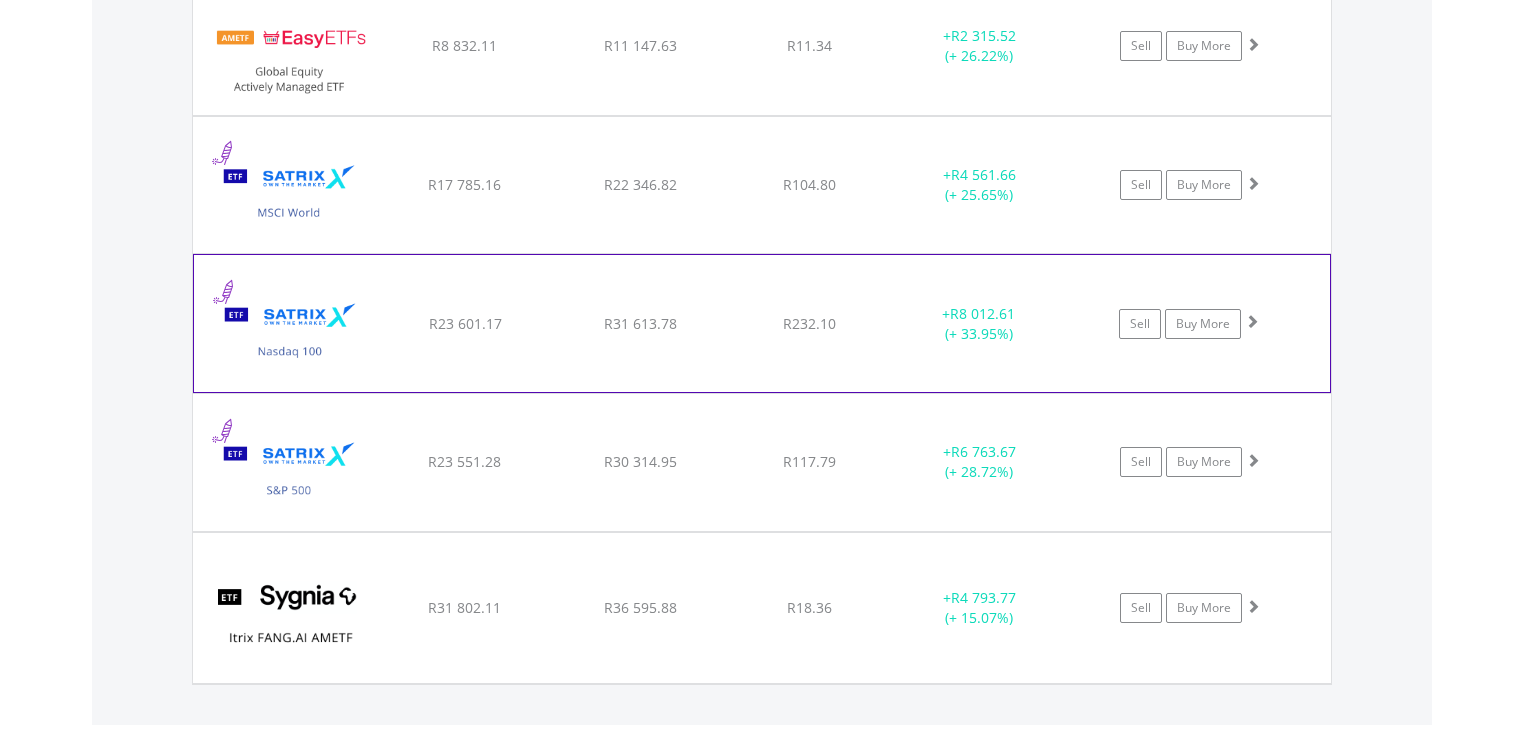 click on "R31 613.78" at bounding box center [640, 46] 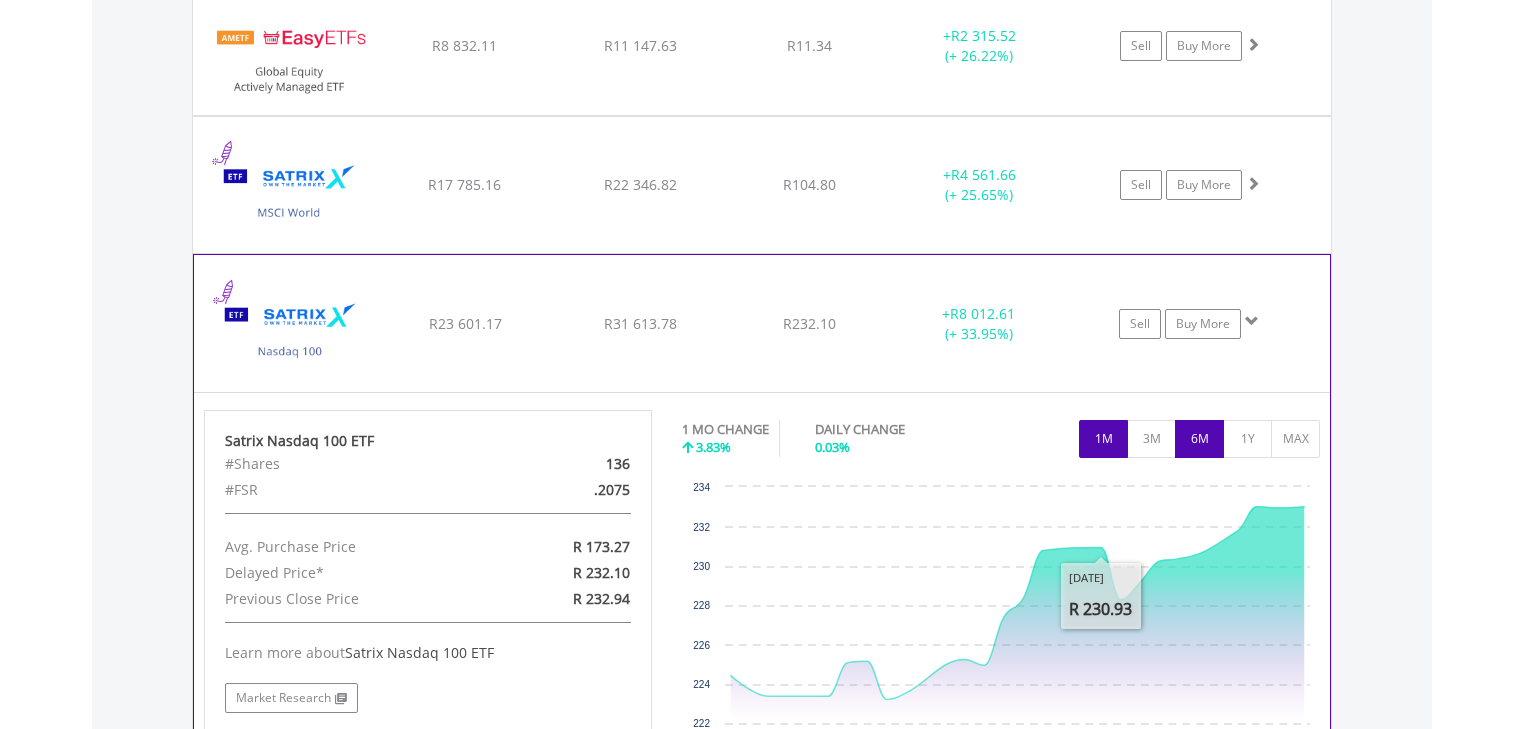 click on "6M" at bounding box center (1199, 439) 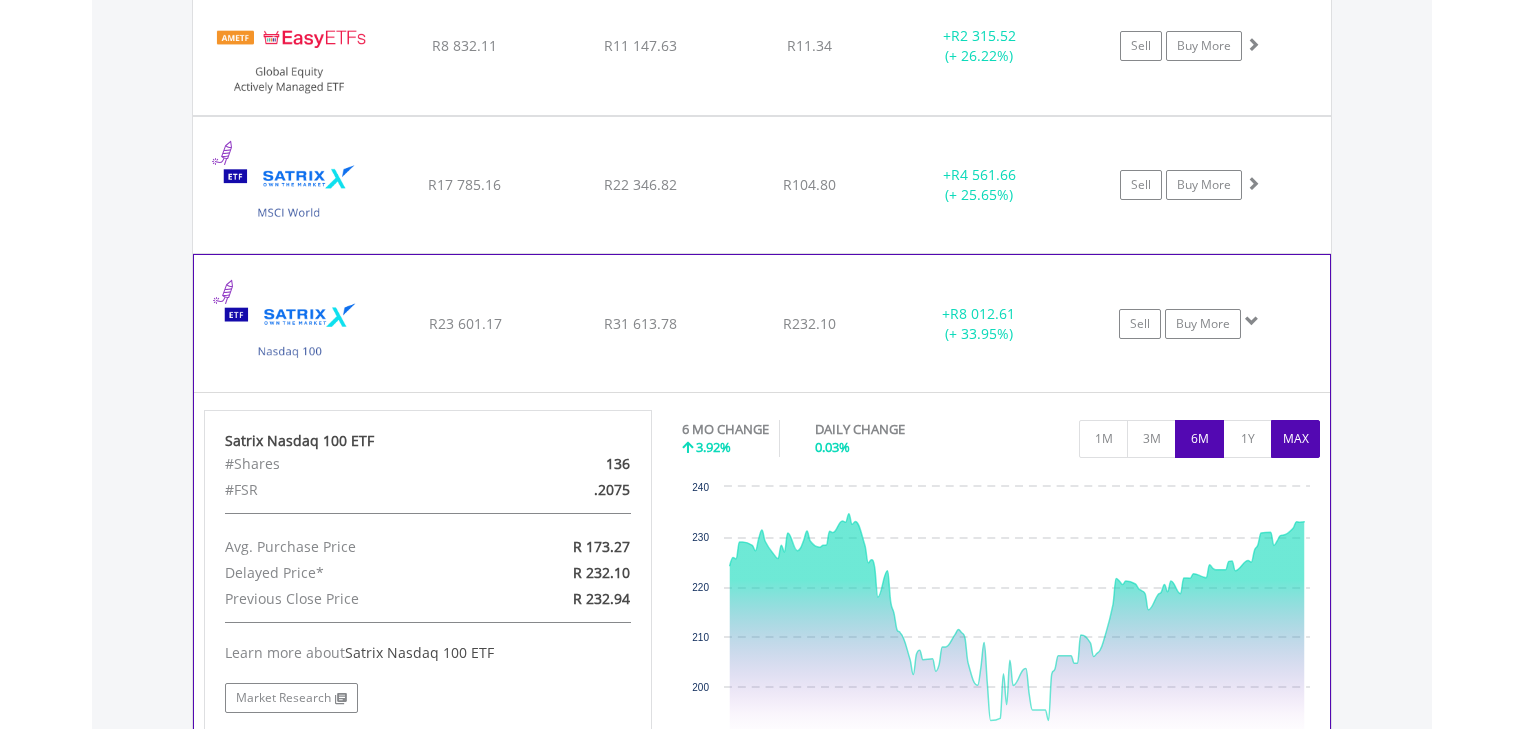 click on "MAX" at bounding box center (1295, 439) 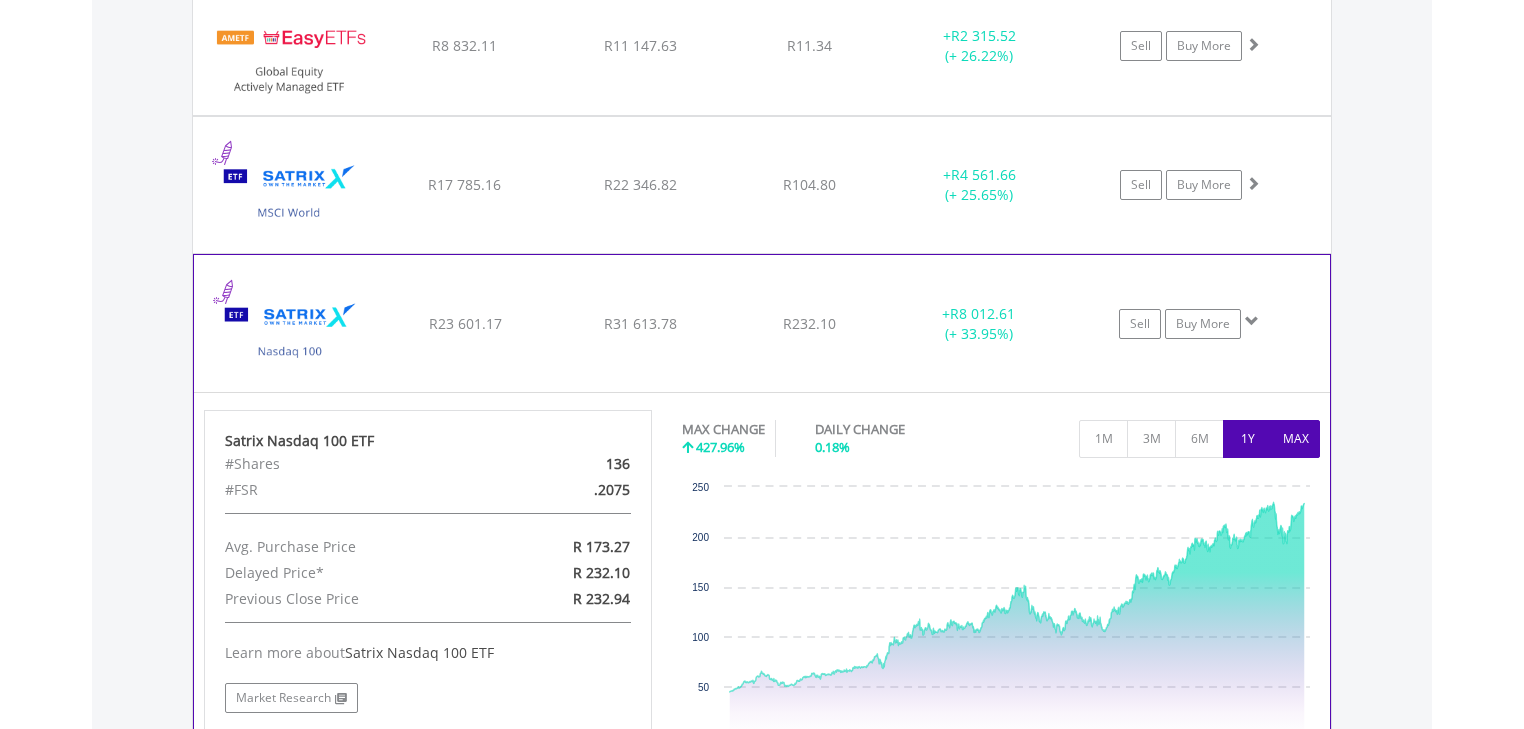 drag, startPoint x: 1252, startPoint y: 447, endPoint x: 1258, endPoint y: 508, distance: 61.294373 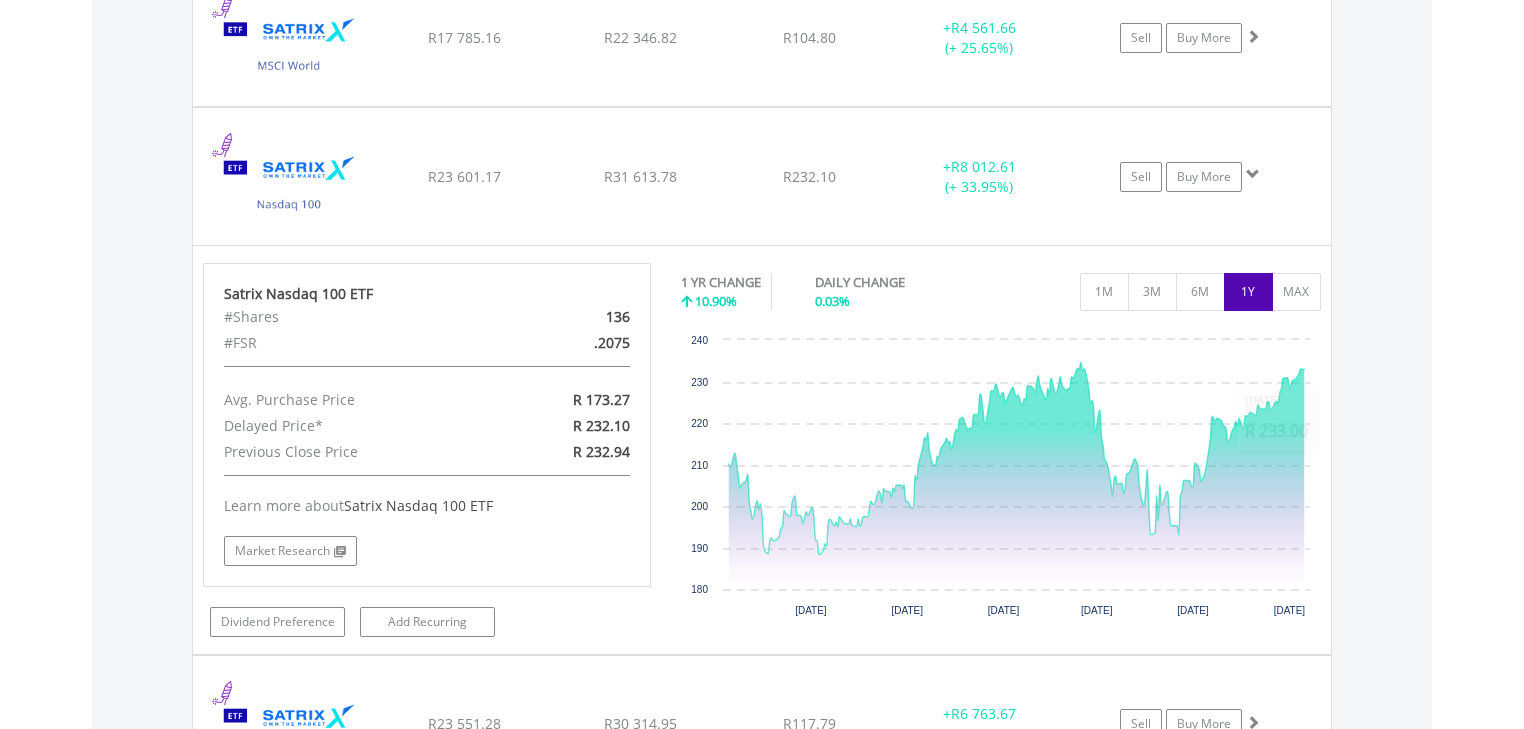 scroll, scrollTop: 1764, scrollLeft: 0, axis: vertical 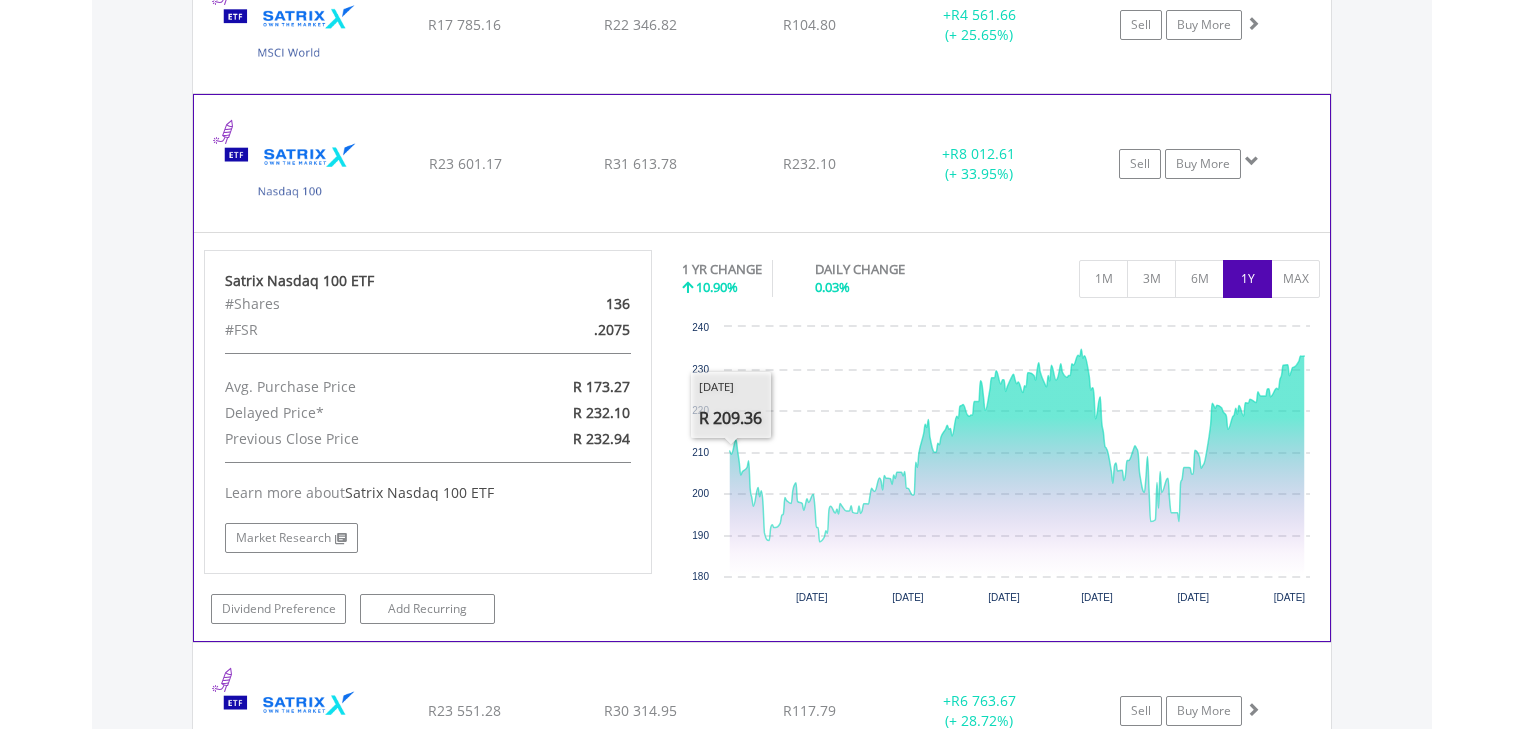 click on "R31 613.78" at bounding box center (640, -115) 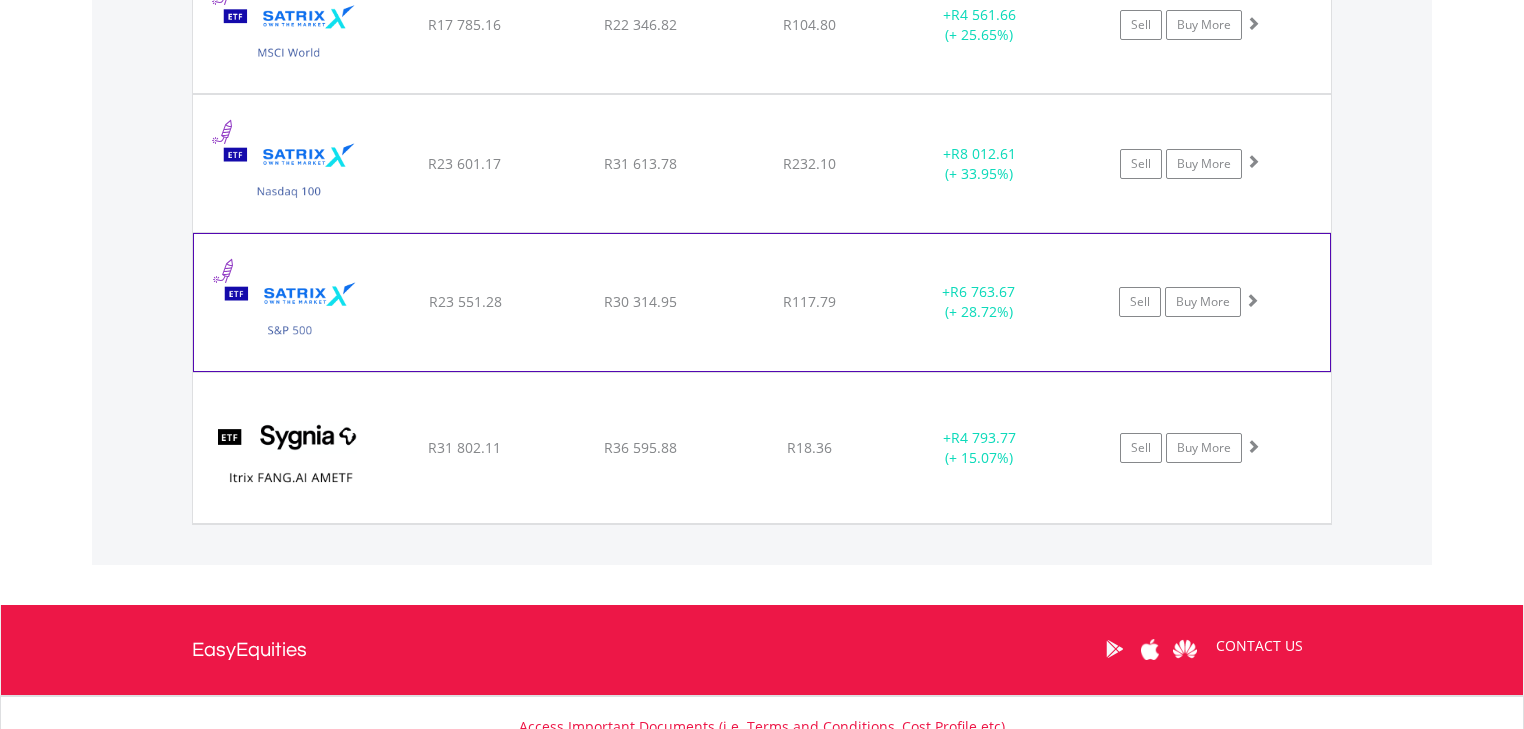 click on "﻿
Satrix S&P 500 ETF
R23 551.28
R30 314.95
R117.79
+  R6 763.67 (+ 28.72%)
Sell
Buy More" at bounding box center [762, -114] 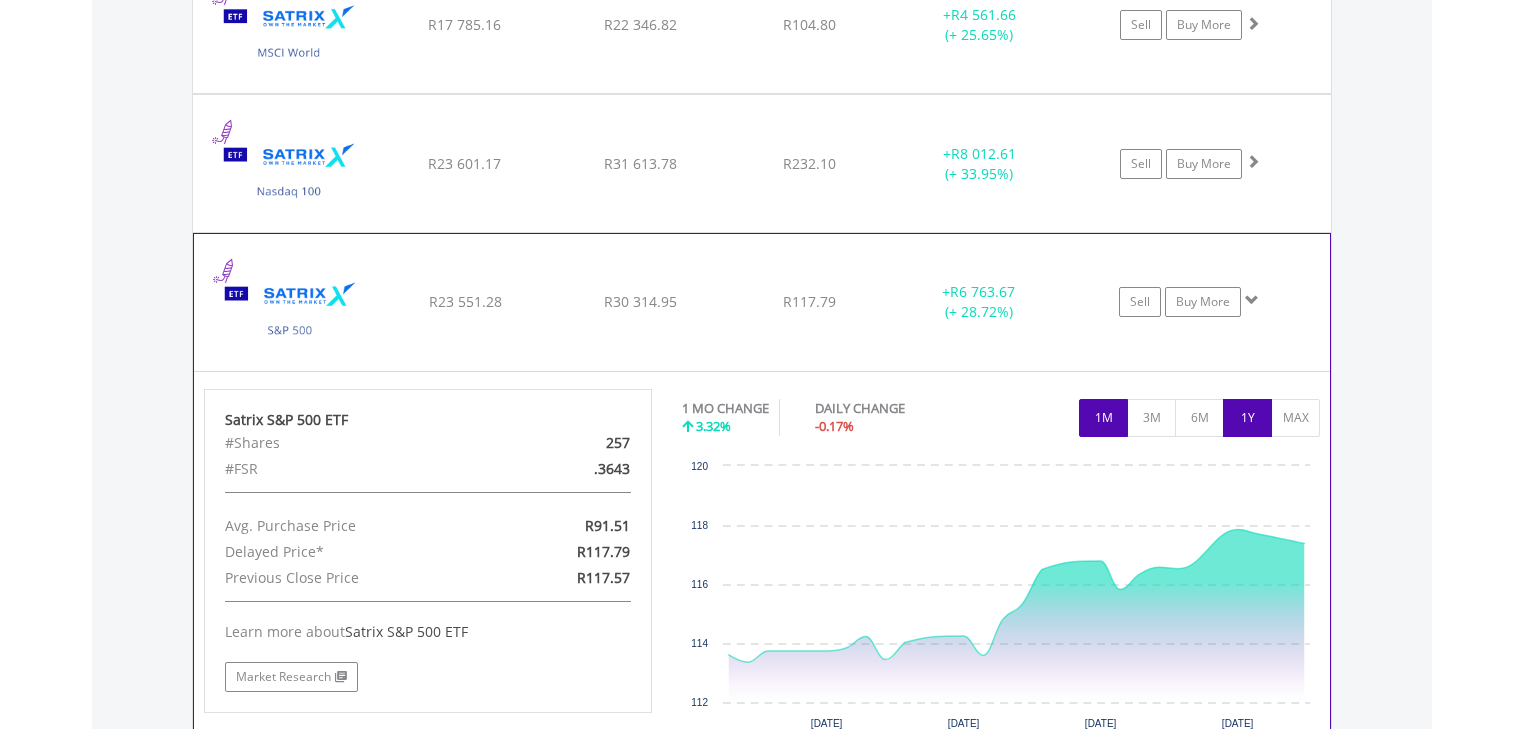 click on "1Y" at bounding box center (1247, 418) 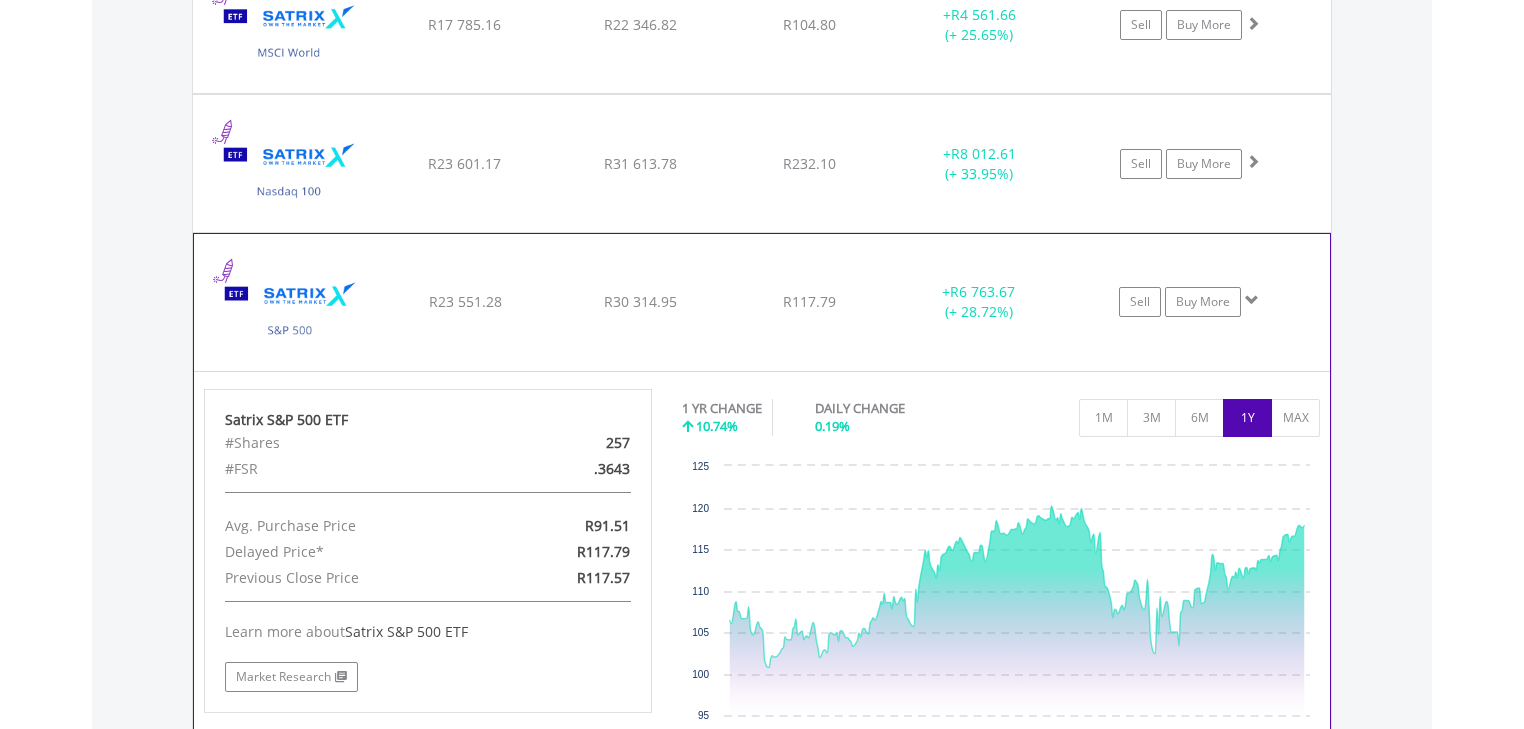 click on "R117.79" at bounding box center [809, -115] 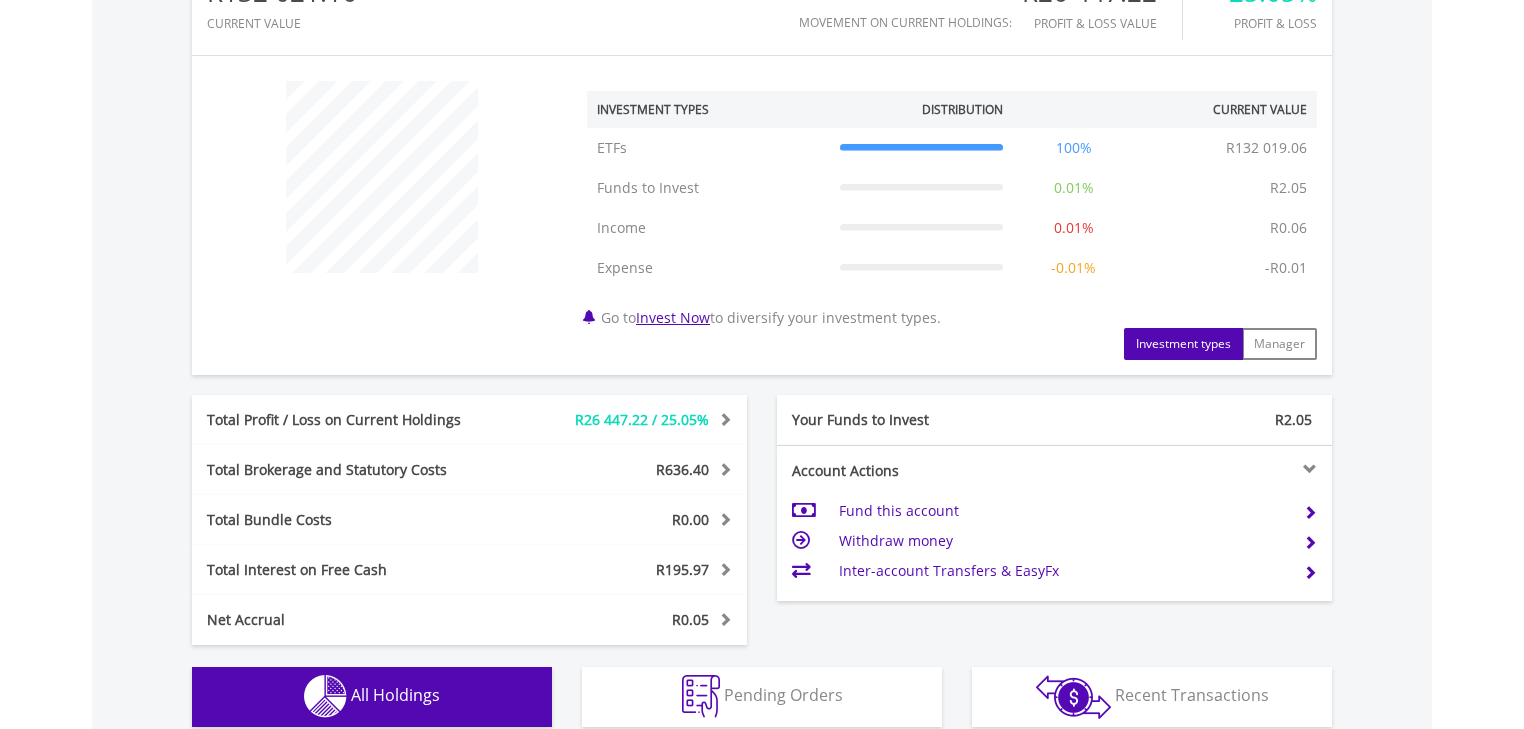scroll, scrollTop: 724, scrollLeft: 0, axis: vertical 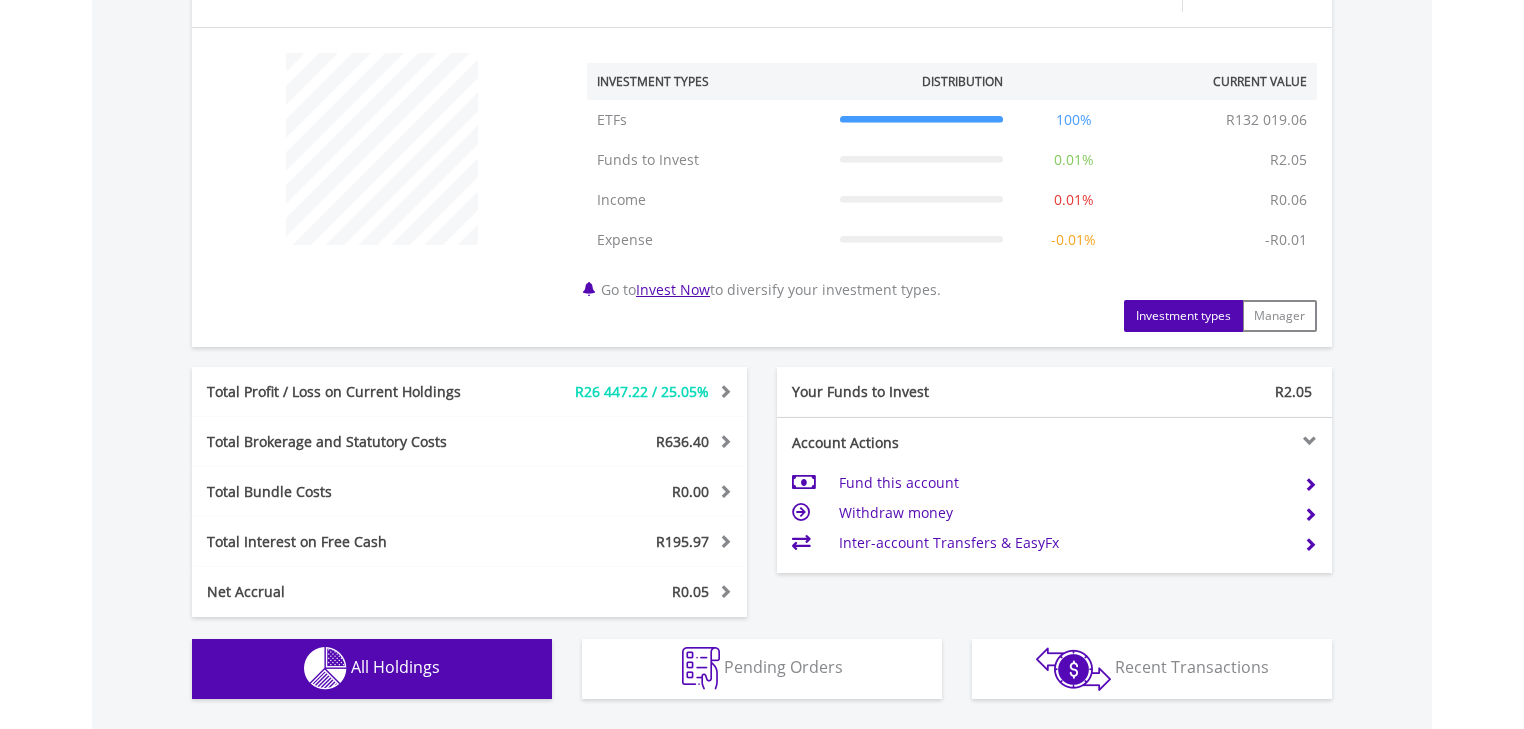 click on "Total Profit / Loss on Current Holdings" at bounding box center [354, 392] 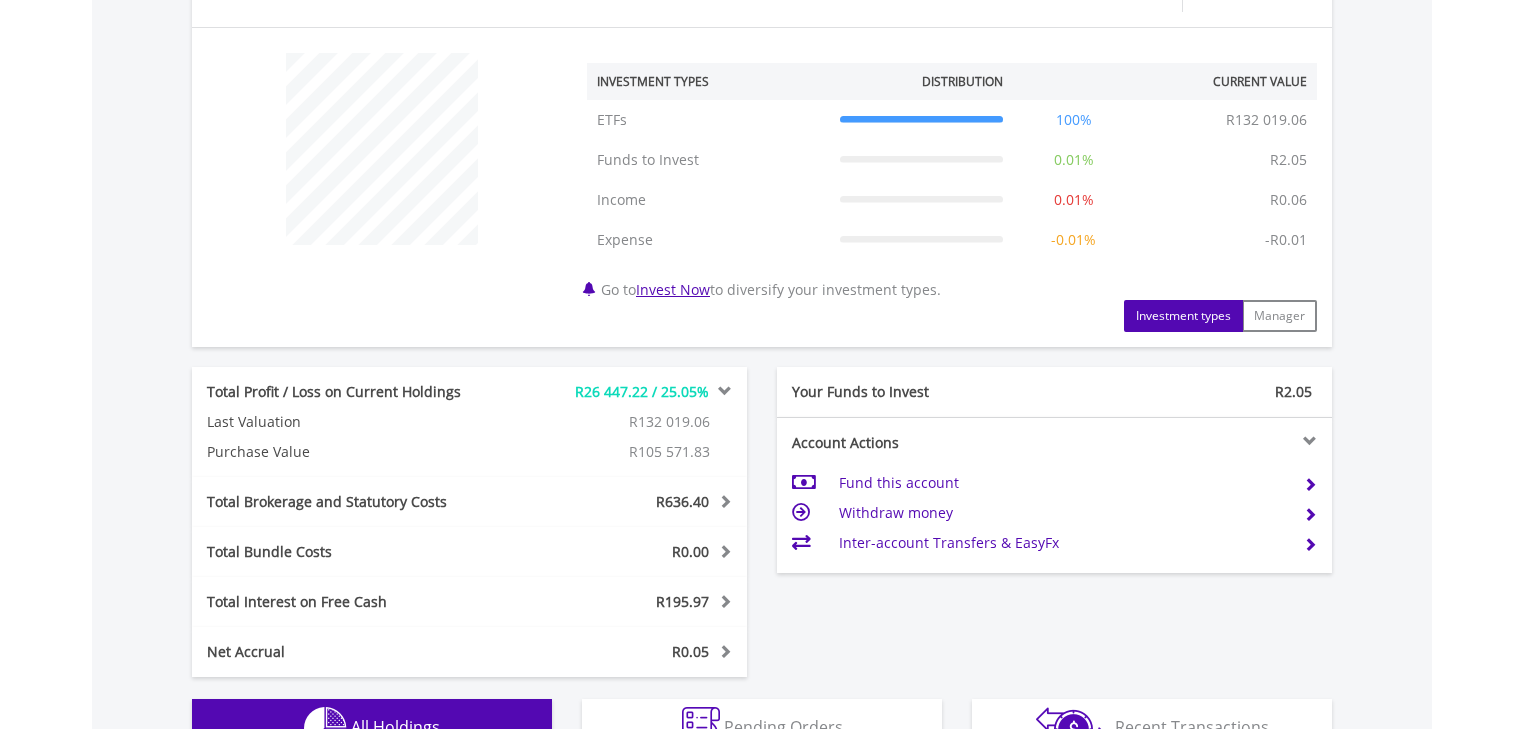 click on "Total Profit / Loss on Current Holdings
R26 447.22 / 25.05%
Last Valuation
R132 019.06
Purchase Value
R105 571.83" at bounding box center (469, 422) 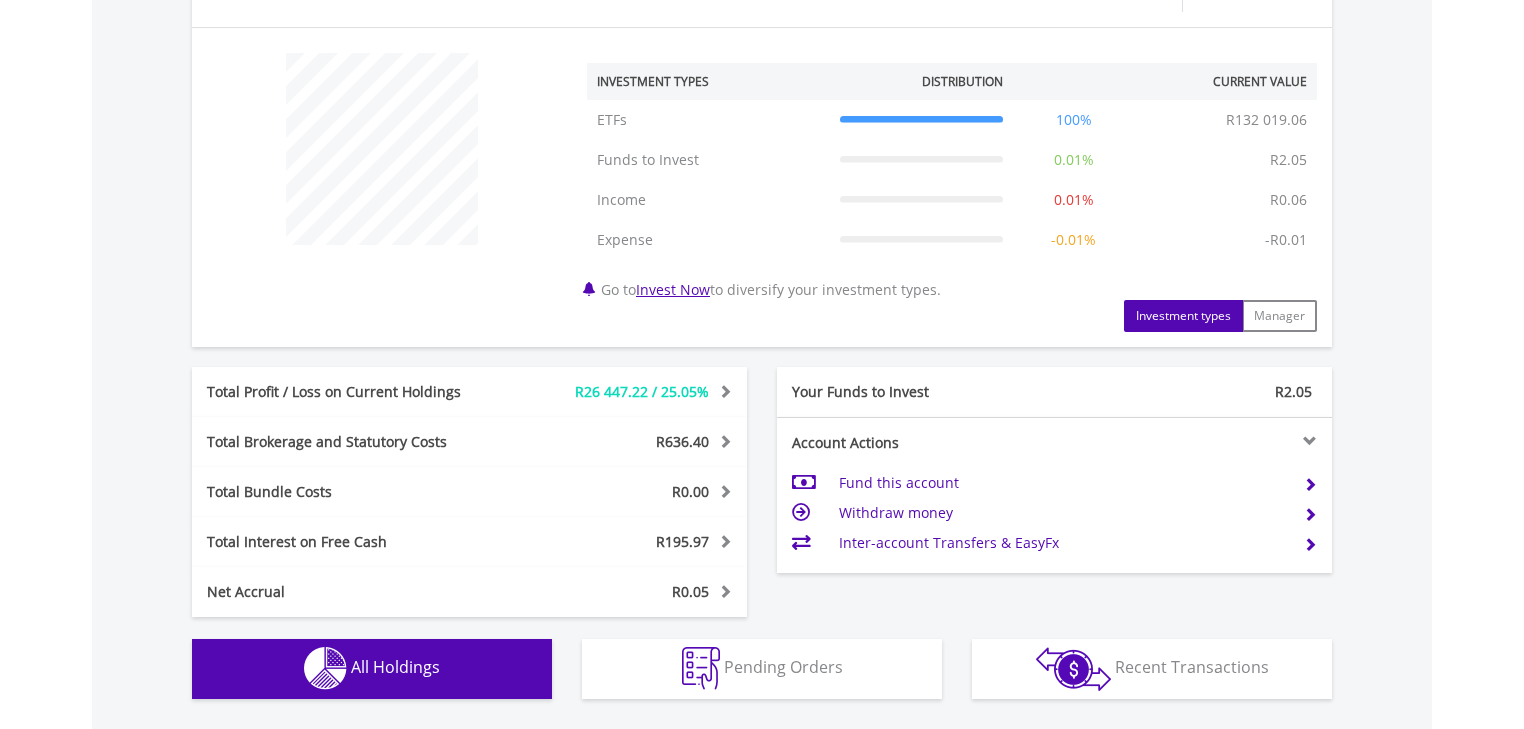 click on "Total Profit / Loss on Current Holdings
R26 447.22 / 25.05%
Last Valuation
R132 019.06
Purchase Value
R105 571.83" at bounding box center (469, 392) 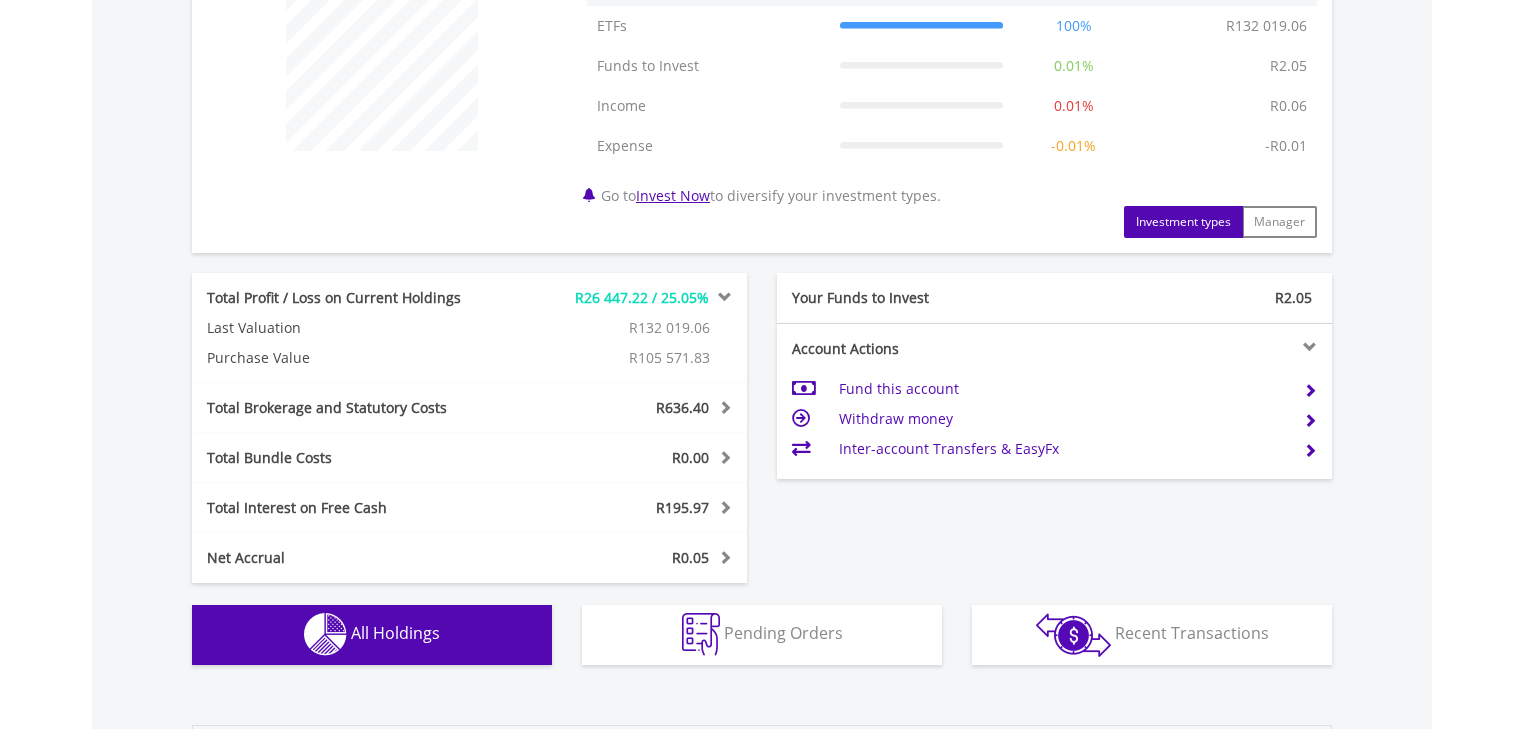 scroll, scrollTop: 964, scrollLeft: 0, axis: vertical 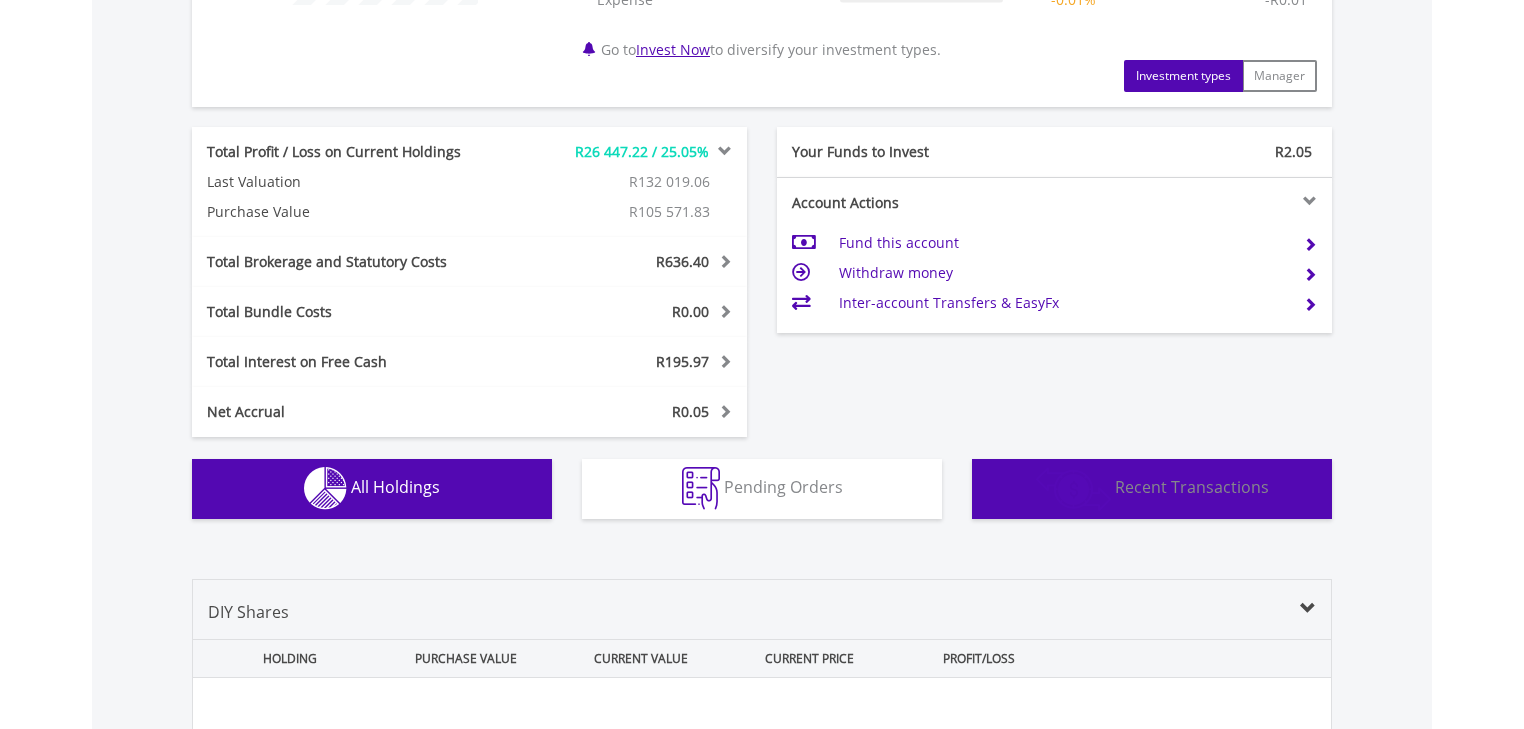 click on "Transactions
Recent Transactions" at bounding box center (1152, 489) 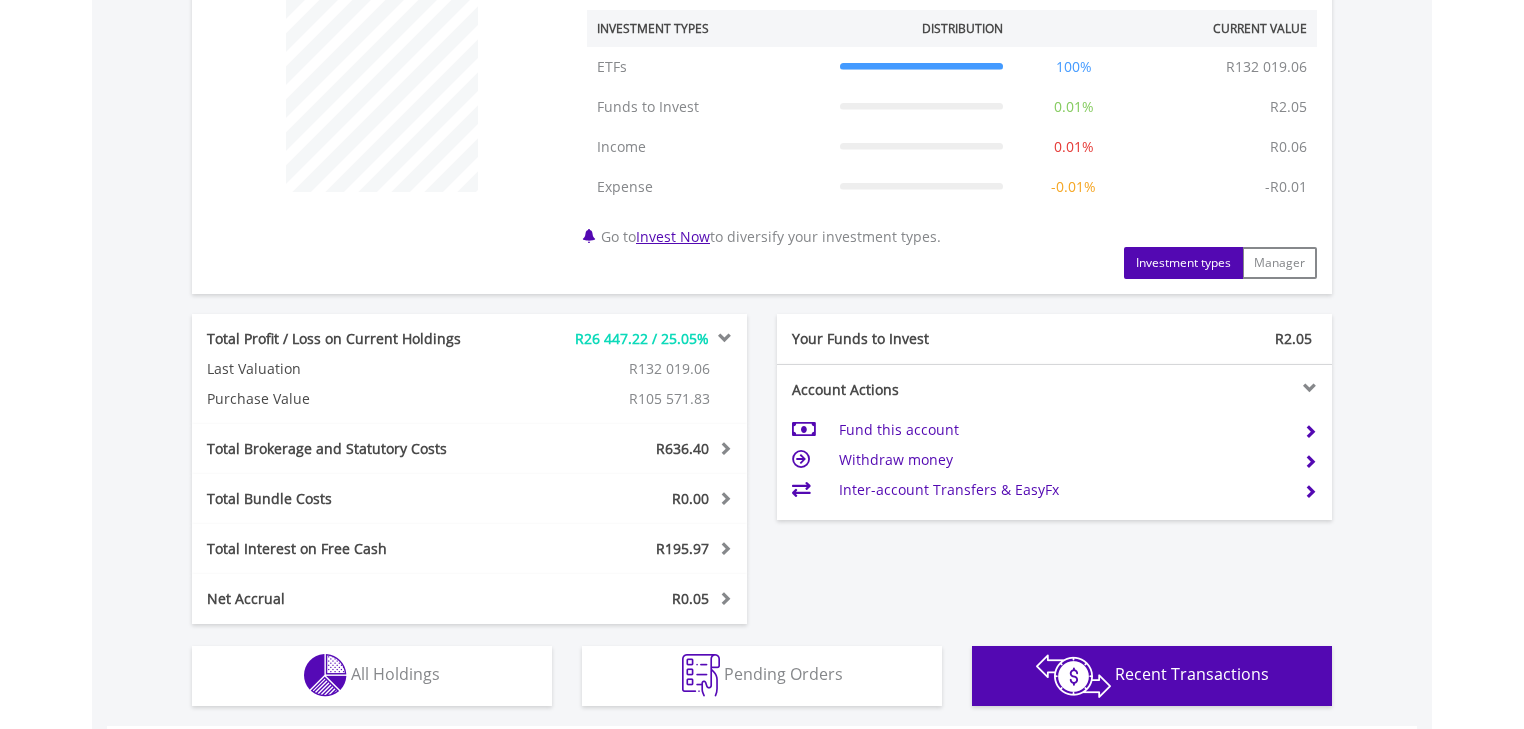 scroll, scrollTop: 680, scrollLeft: 0, axis: vertical 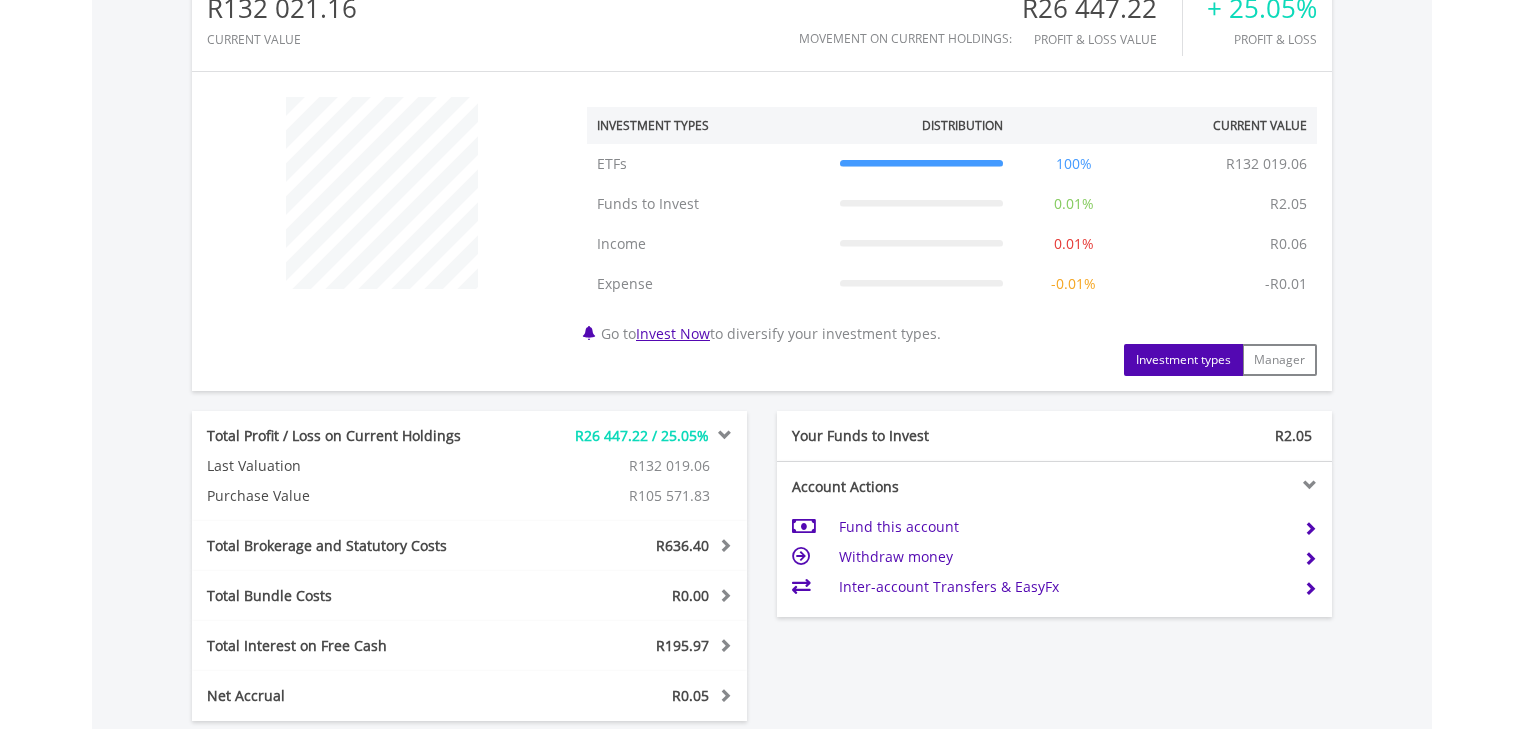 type 